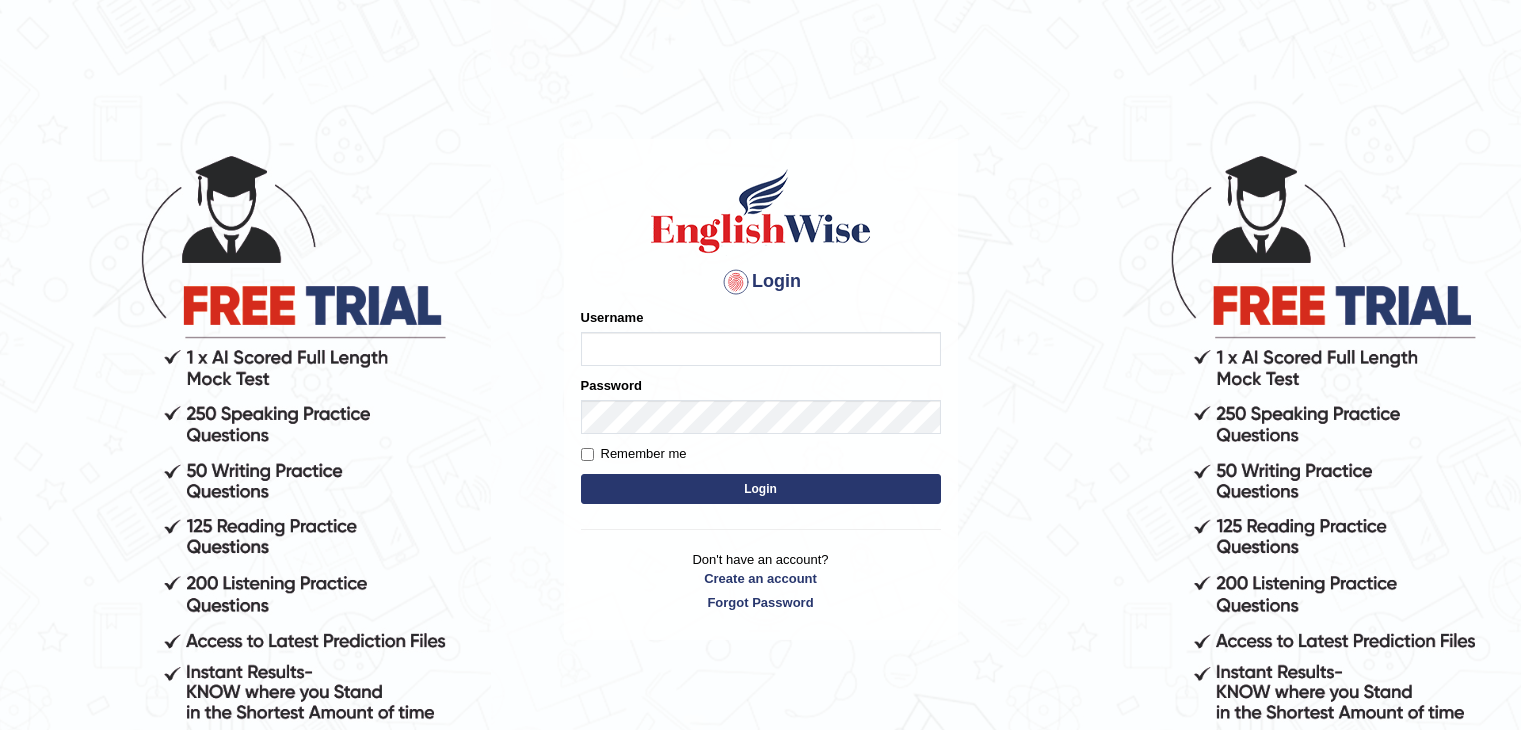scroll, scrollTop: 0, scrollLeft: 0, axis: both 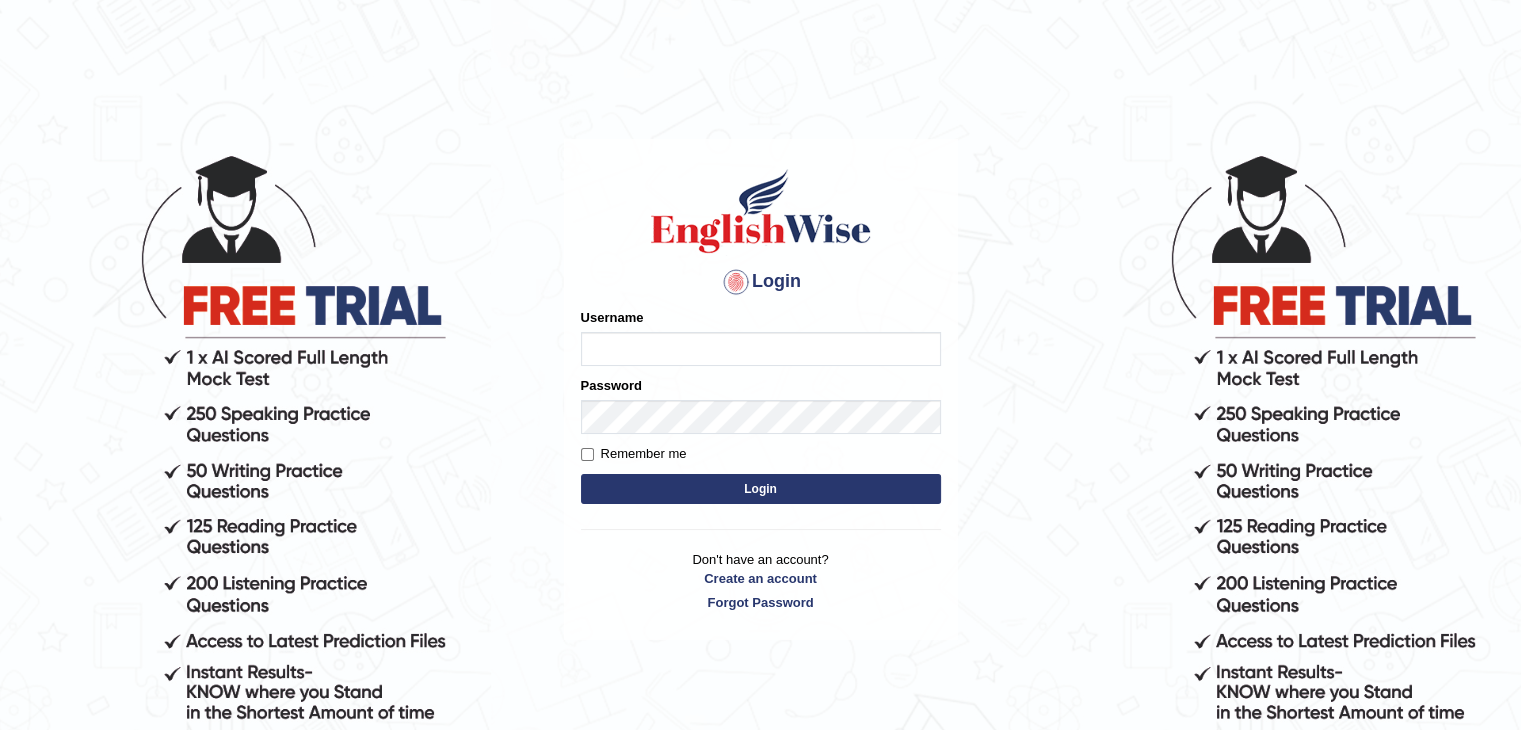 type on "[FIRST]" 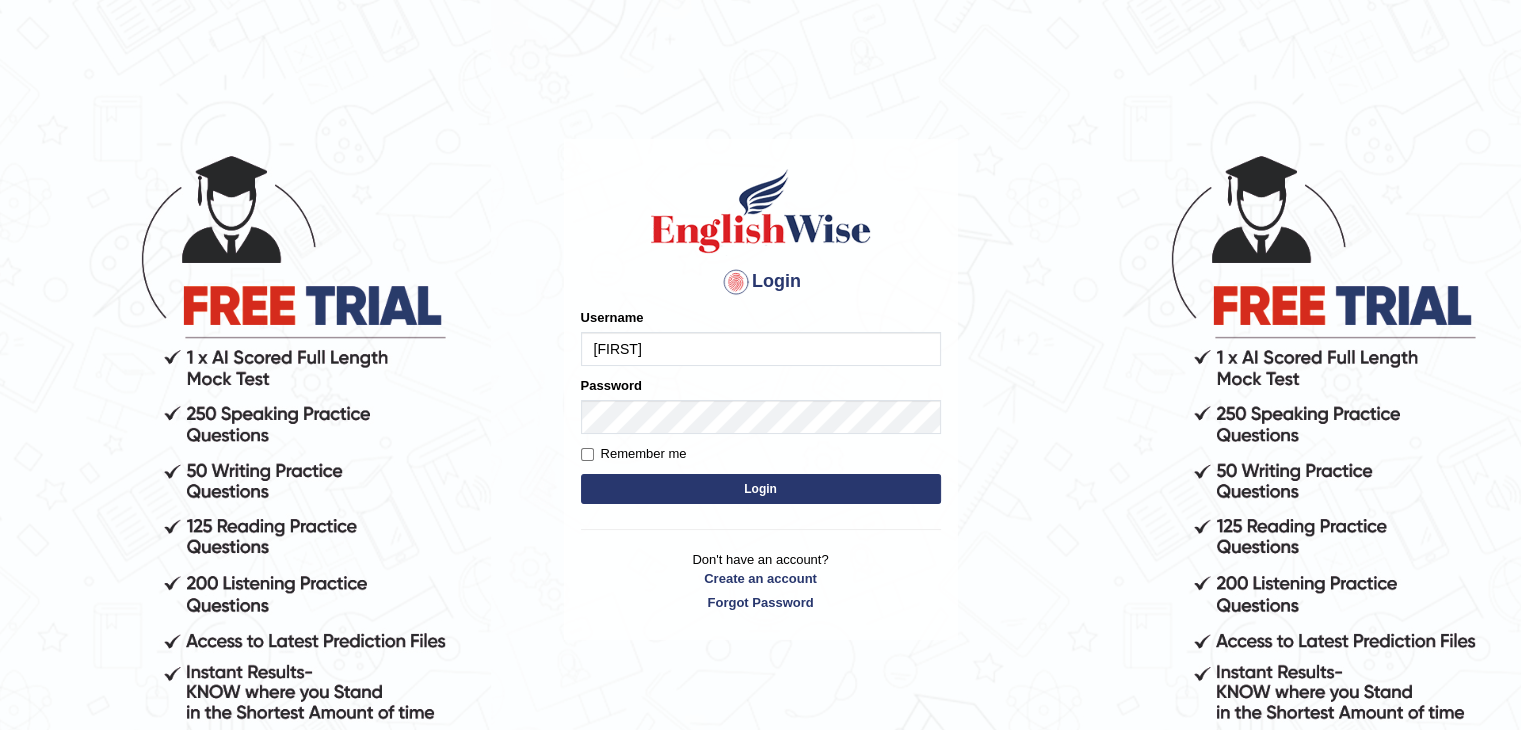 click on "Login" at bounding box center [761, 489] 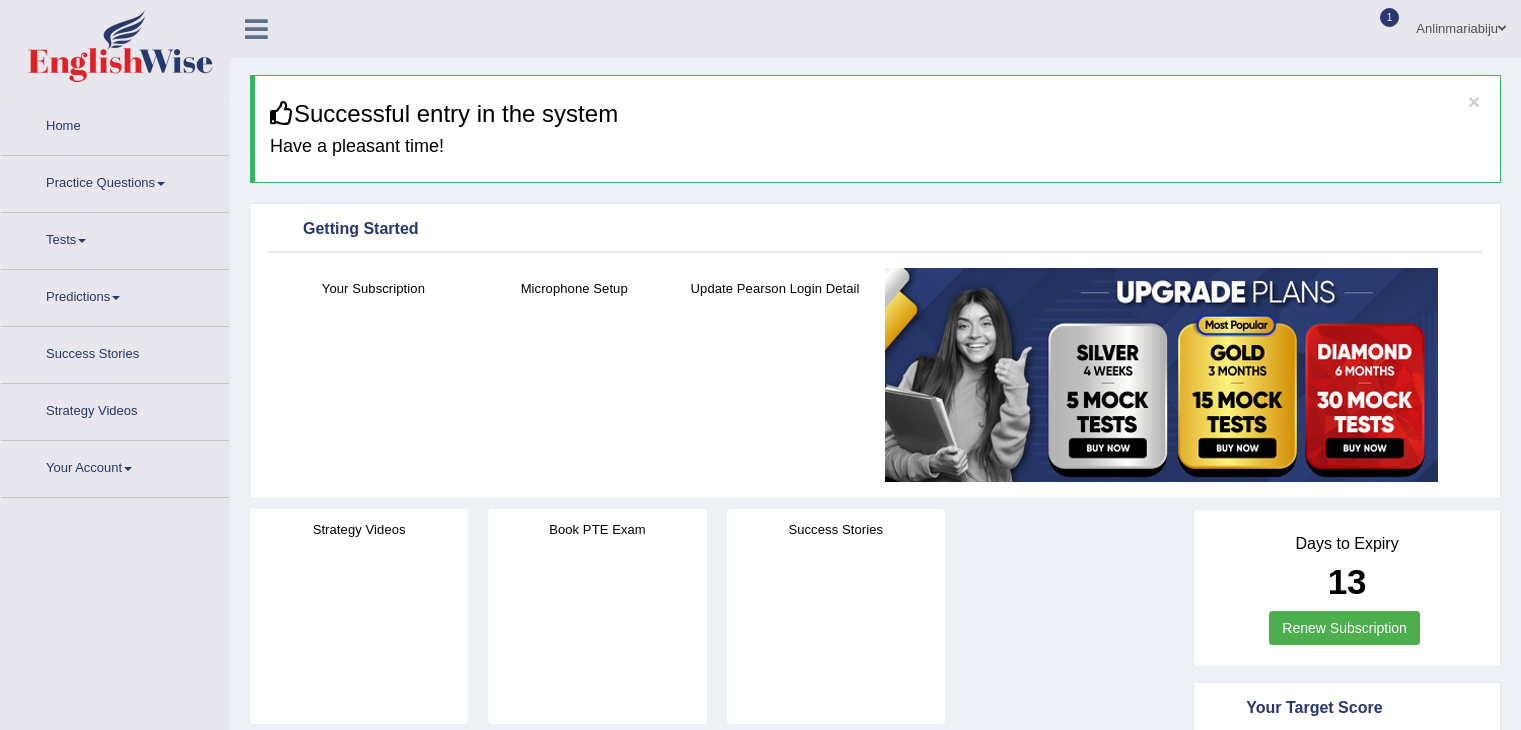 scroll, scrollTop: 0, scrollLeft: 0, axis: both 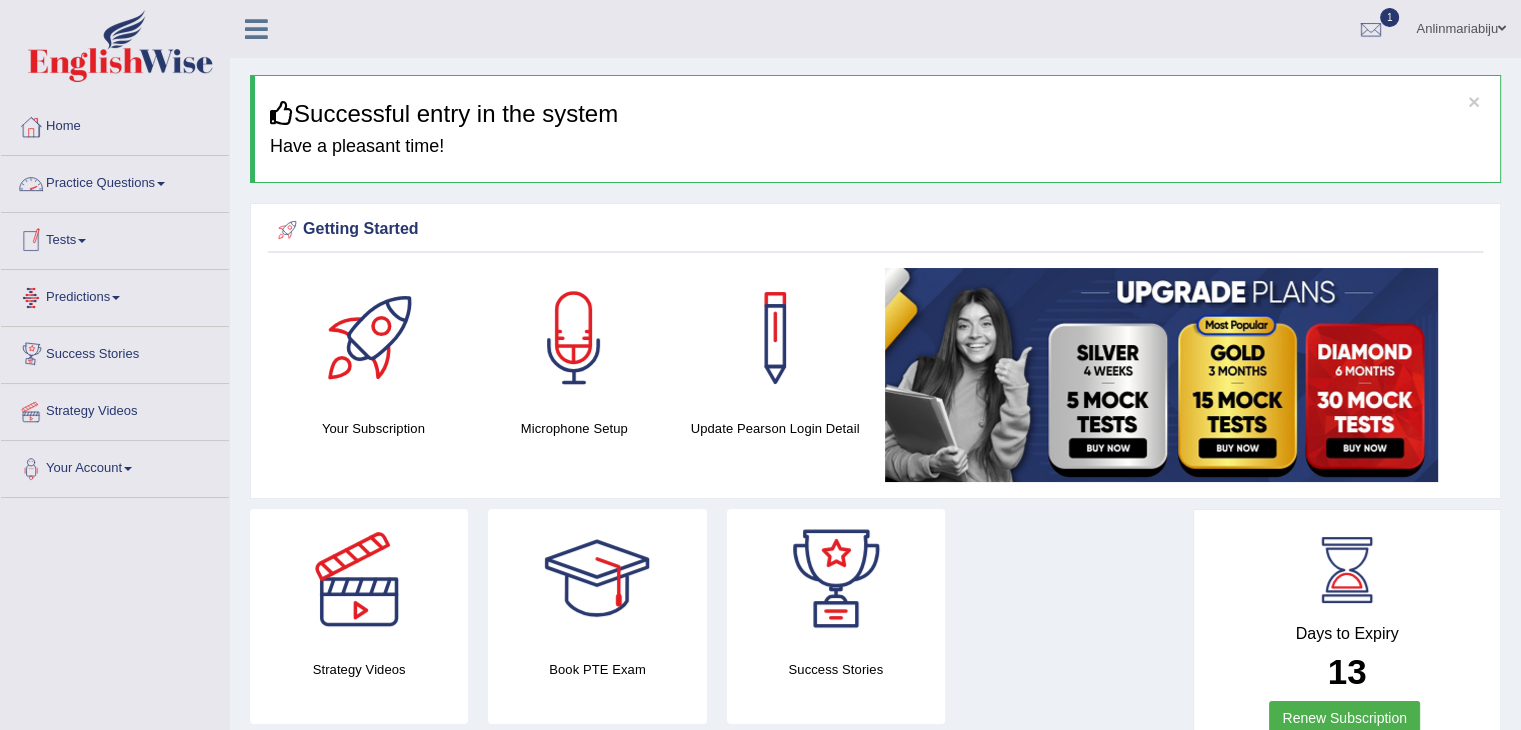 click on "Practice Questions" at bounding box center [115, 181] 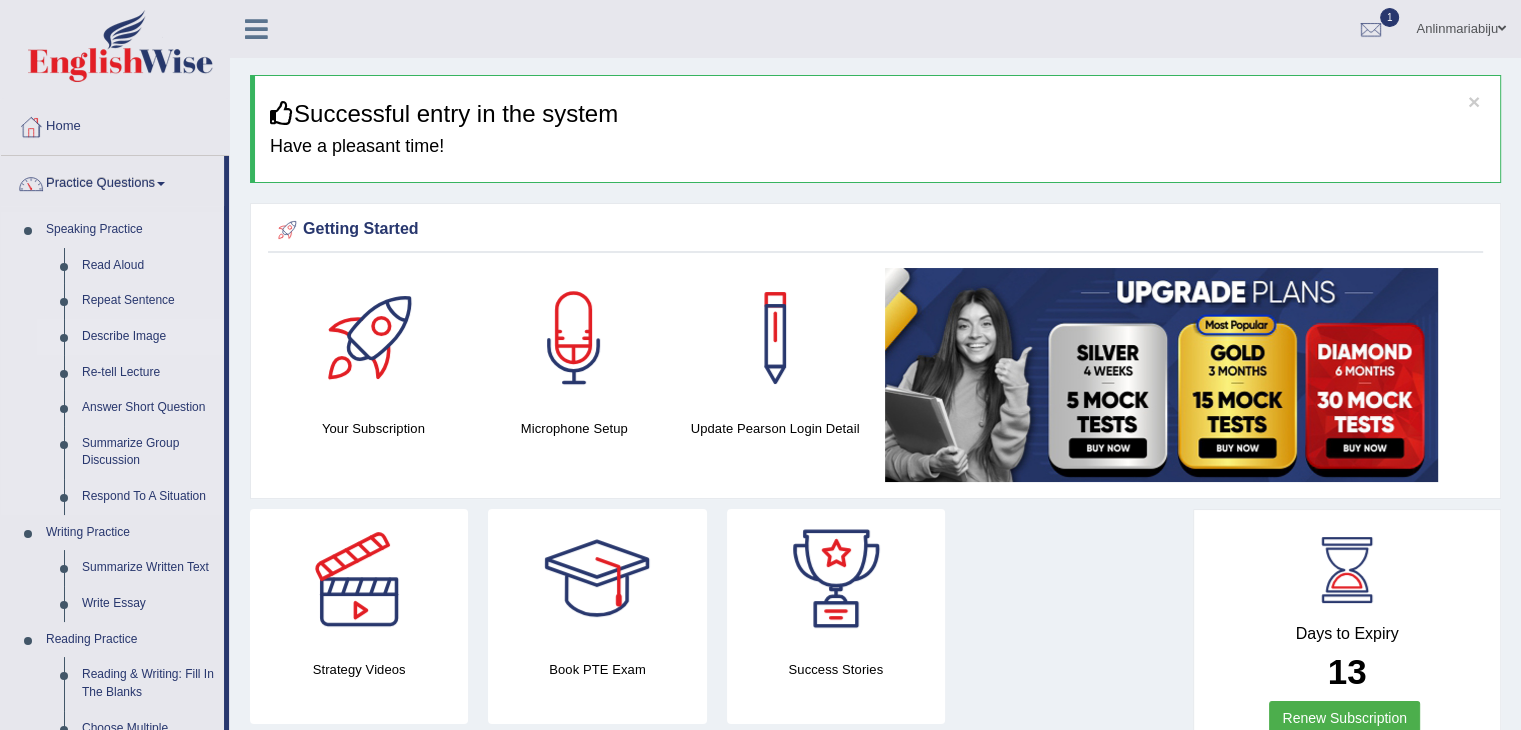 click on "Describe Image" at bounding box center (148, 337) 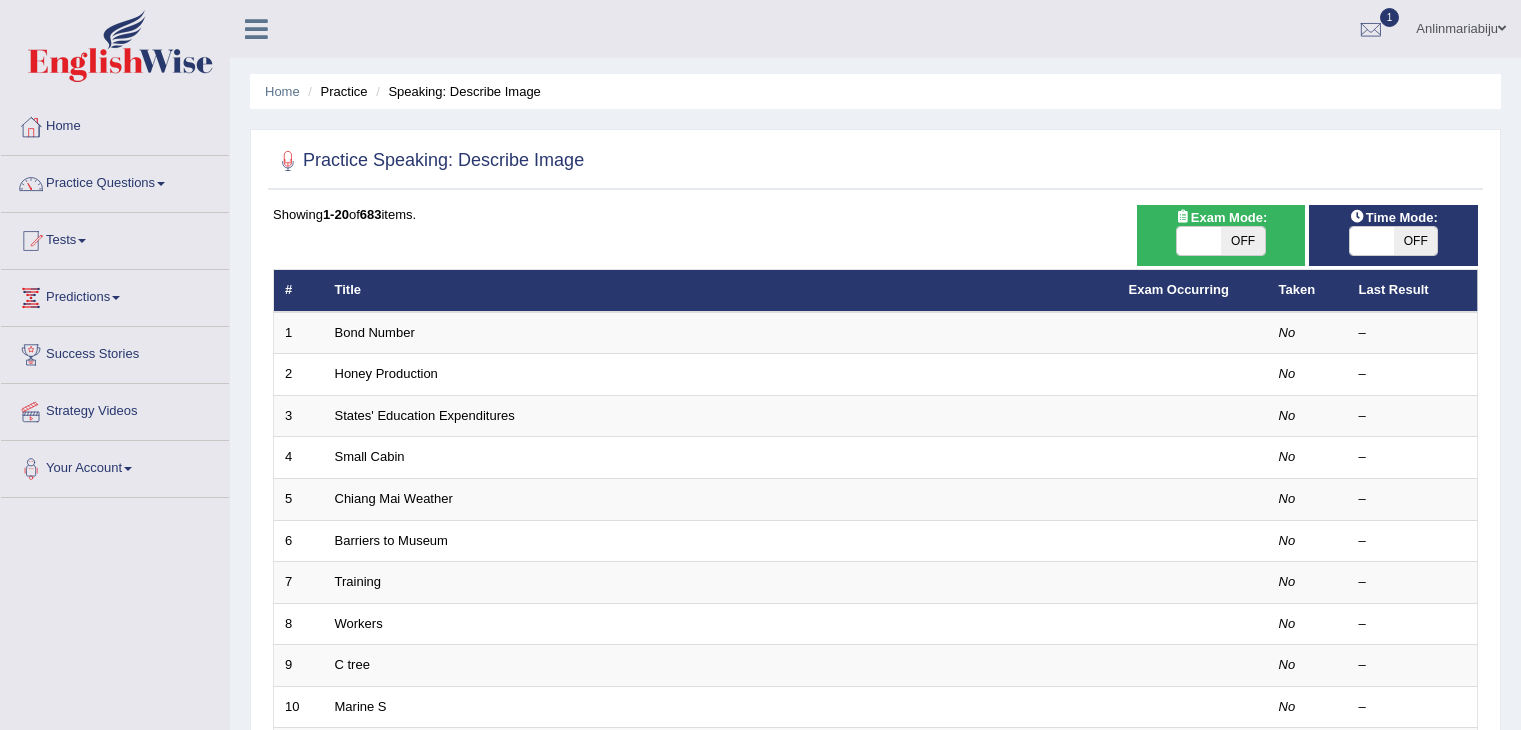 scroll, scrollTop: 0, scrollLeft: 0, axis: both 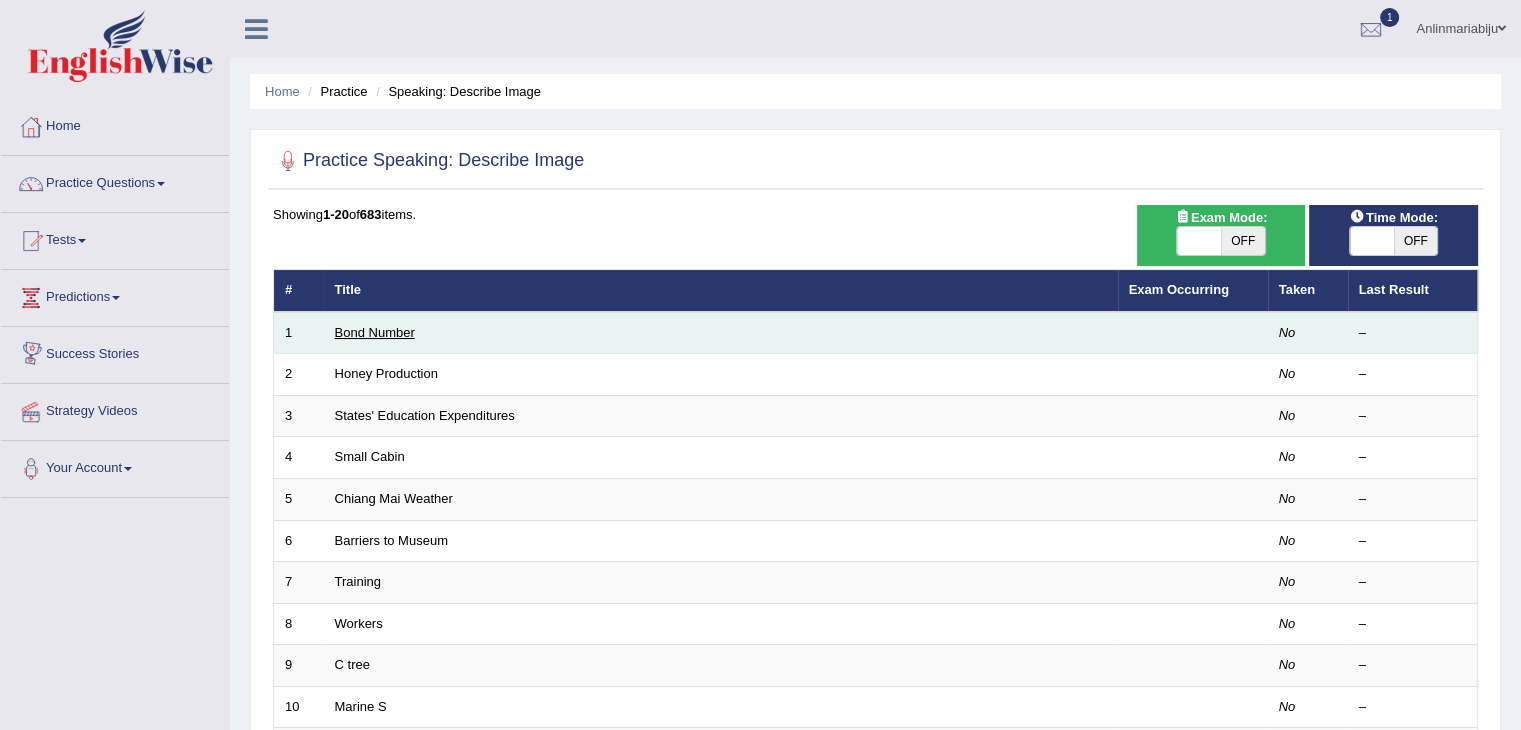 click on "Bond Number" at bounding box center (375, 332) 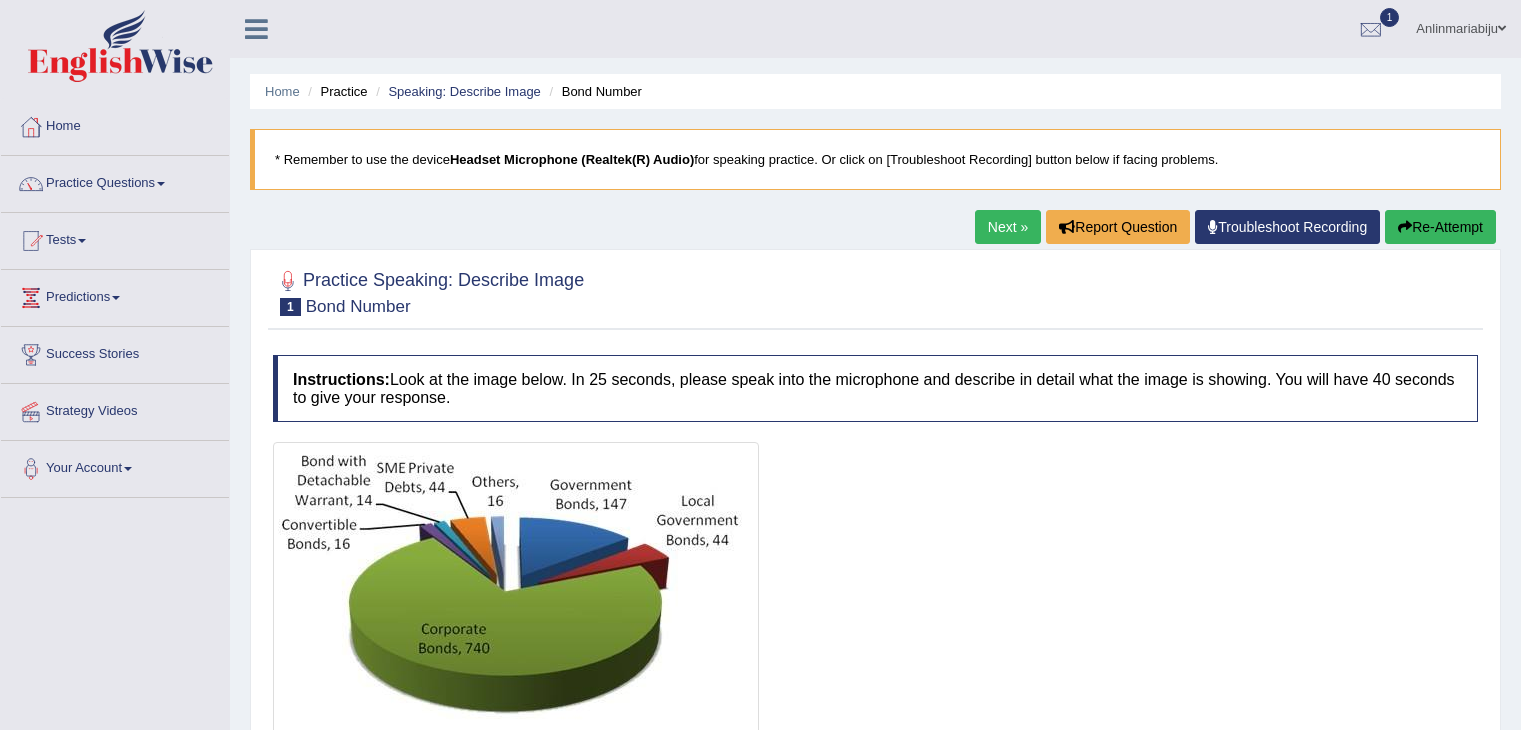 scroll, scrollTop: 0, scrollLeft: 0, axis: both 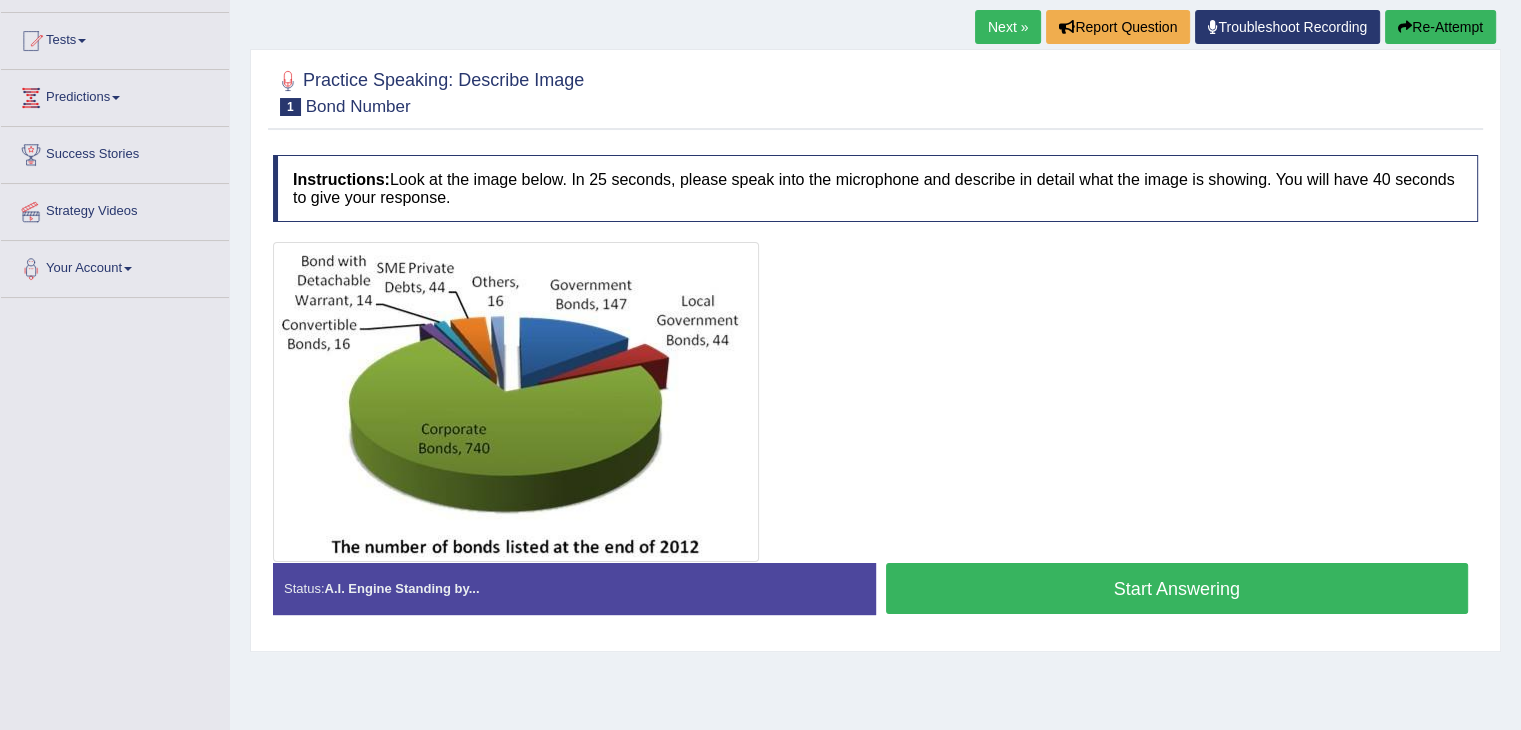 click on "Start Answering" at bounding box center (1177, 588) 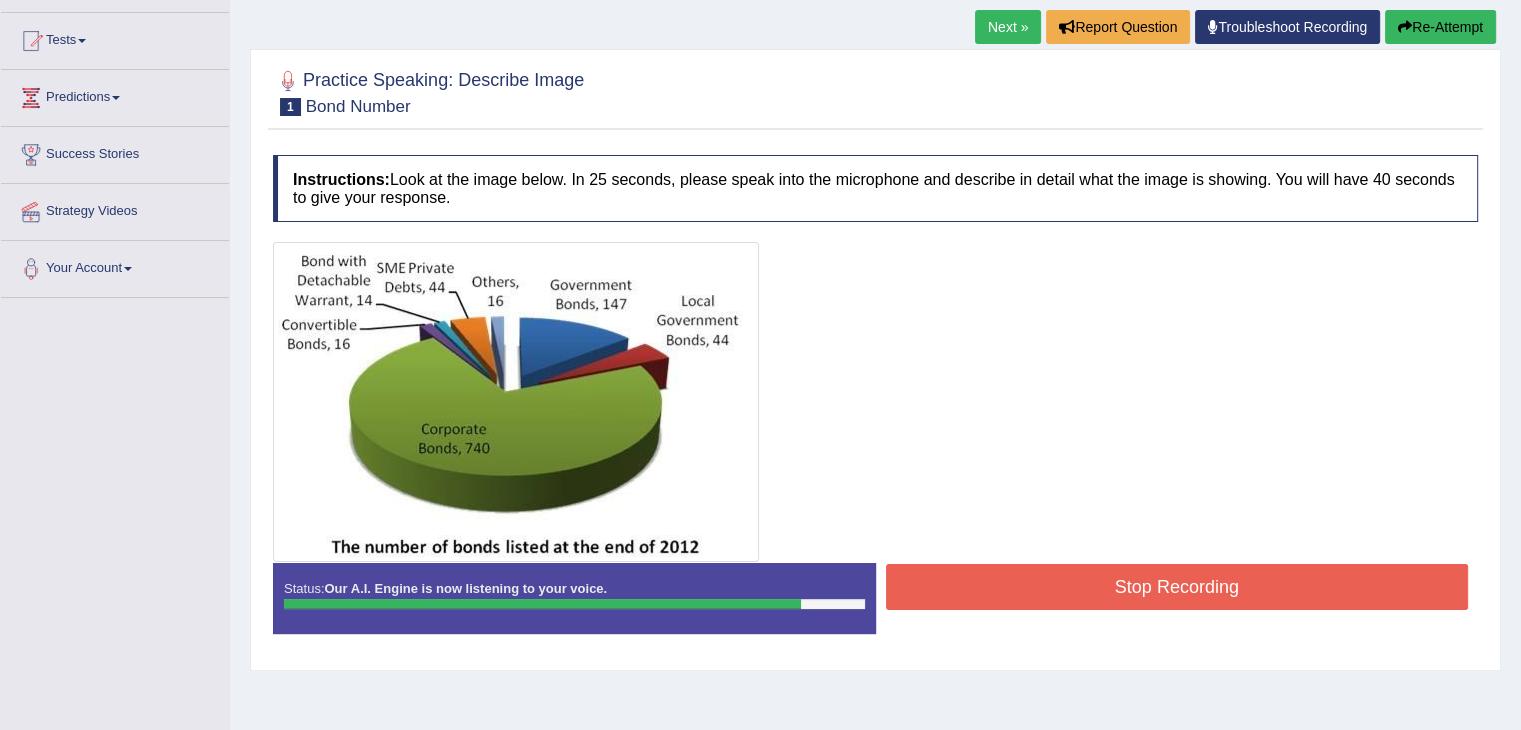 click on "Stop Recording" at bounding box center (1177, 587) 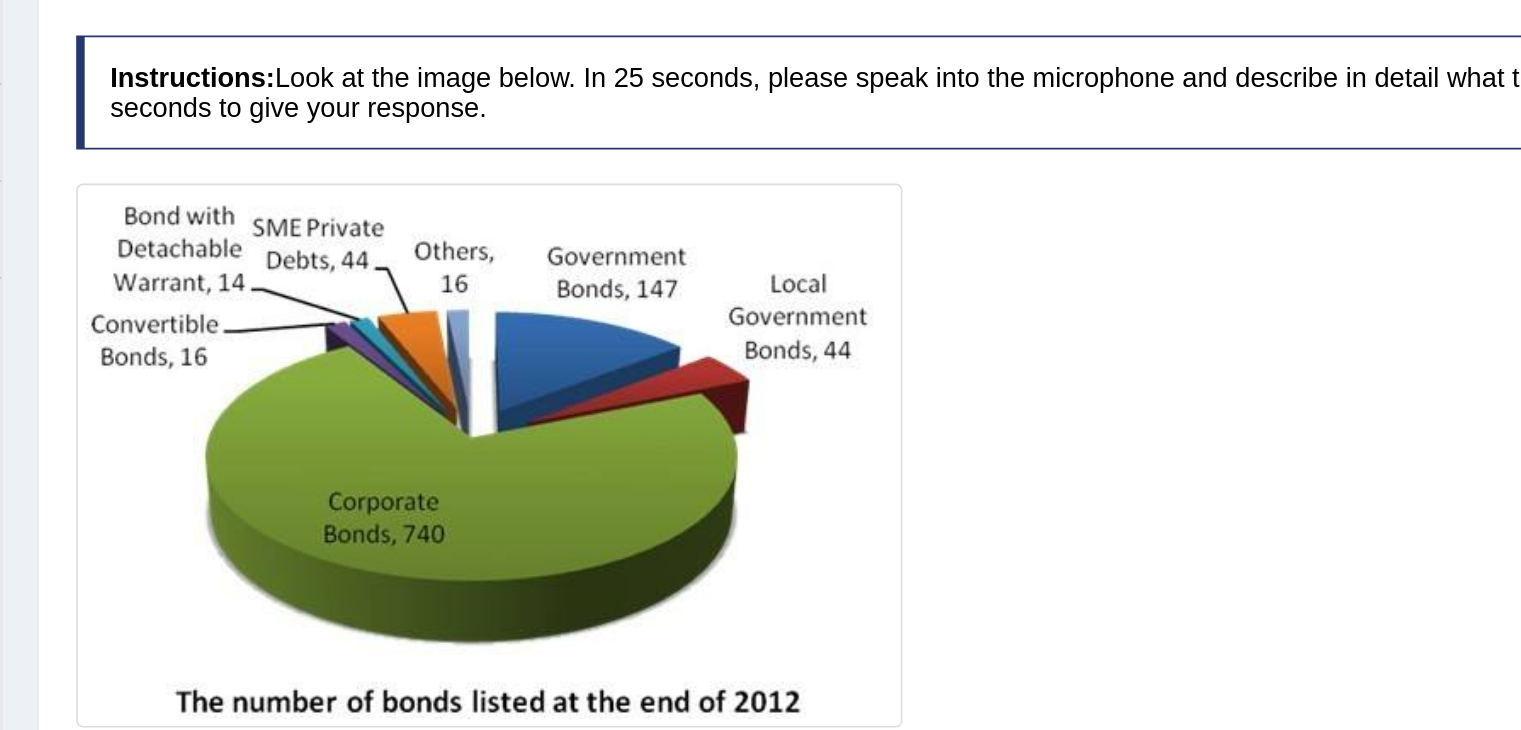 scroll, scrollTop: 281, scrollLeft: 0, axis: vertical 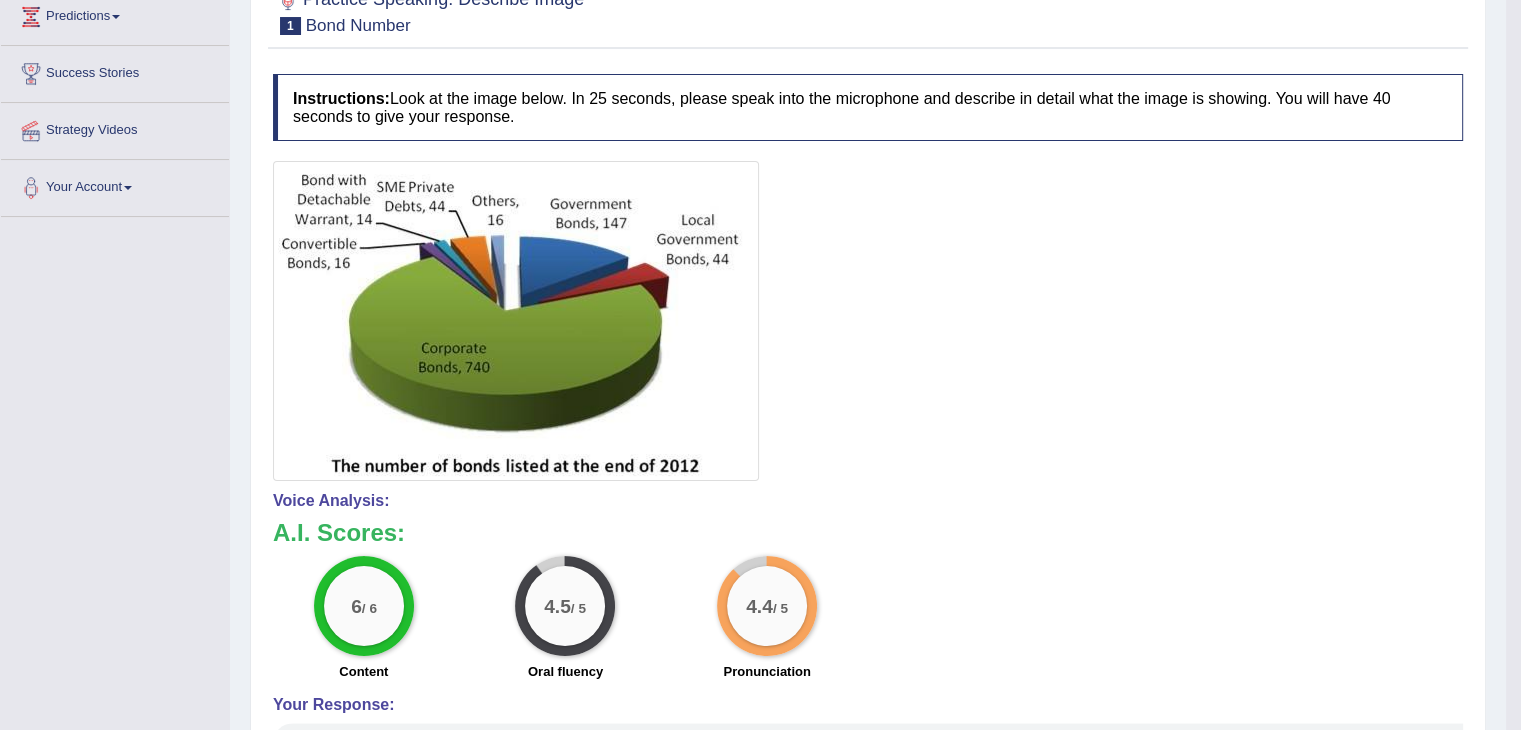 click at bounding box center (868, 321) 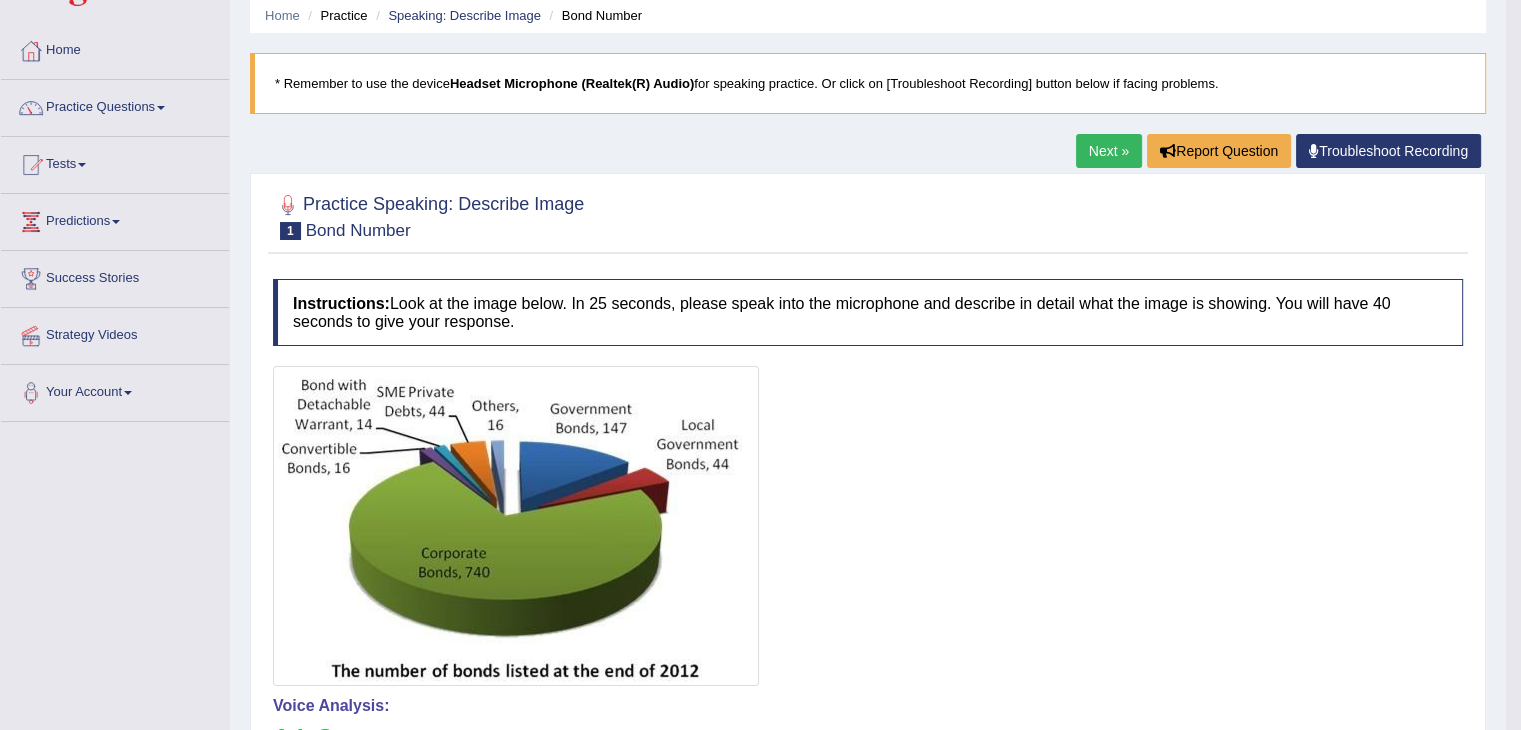 scroll, scrollTop: 0, scrollLeft: 0, axis: both 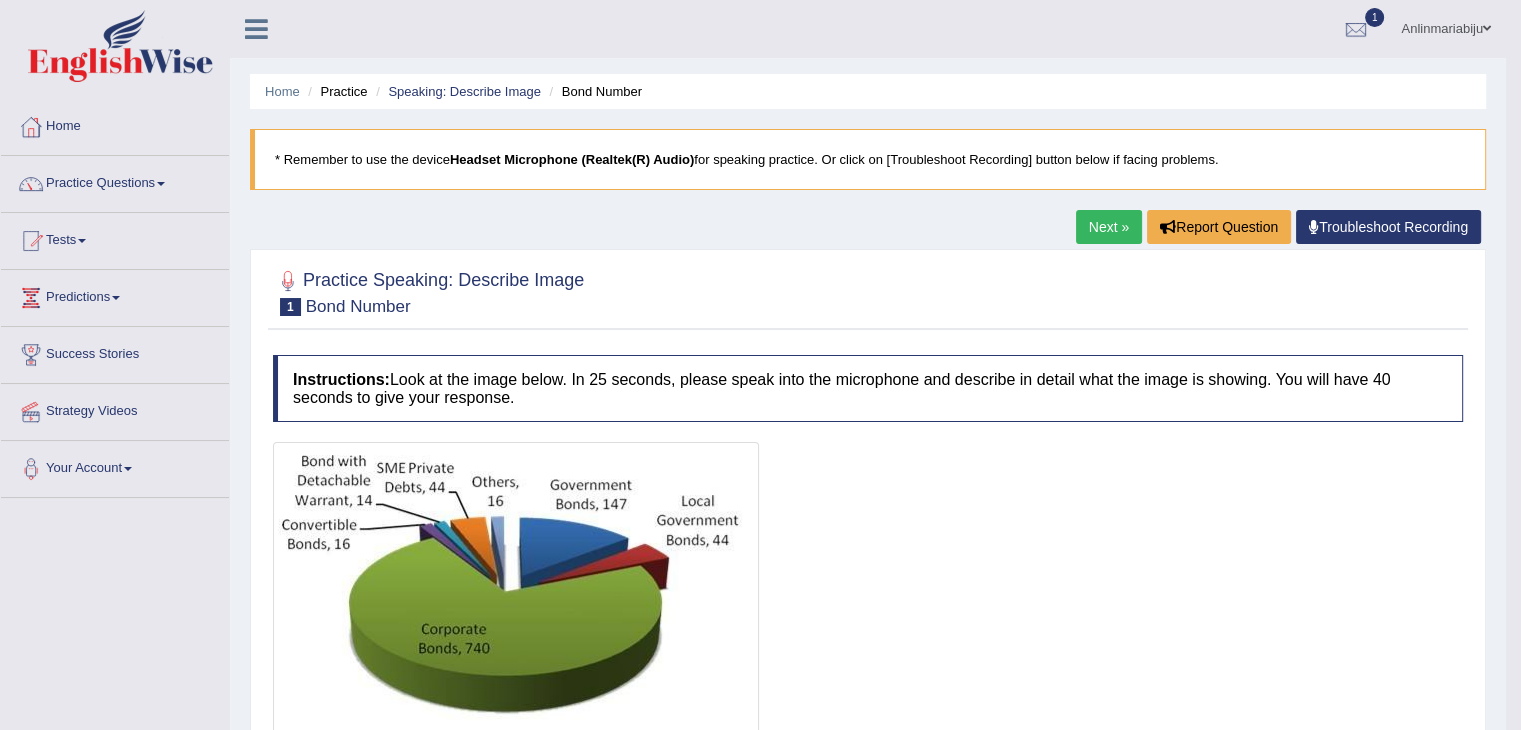 click on "Next »" at bounding box center [1109, 227] 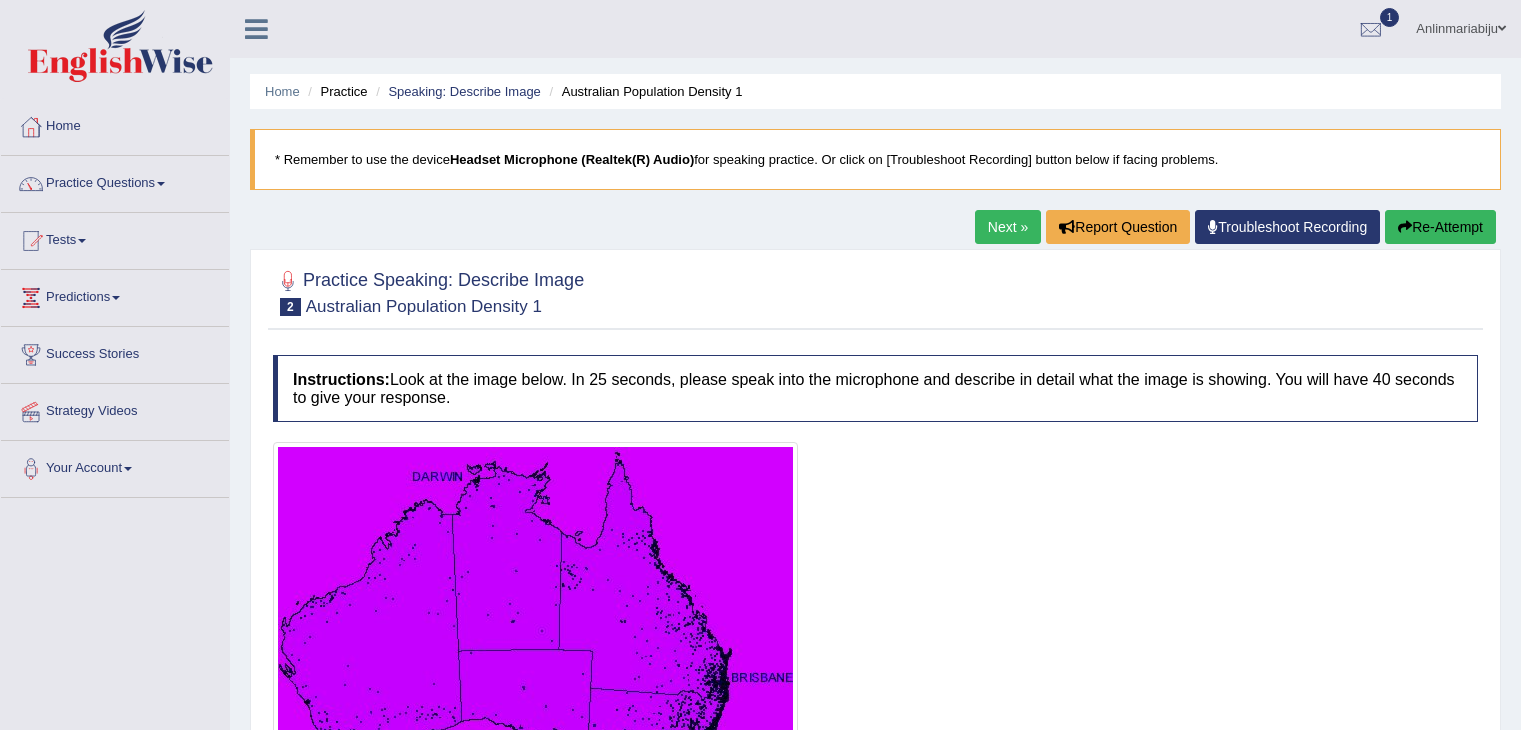 scroll, scrollTop: 0, scrollLeft: 0, axis: both 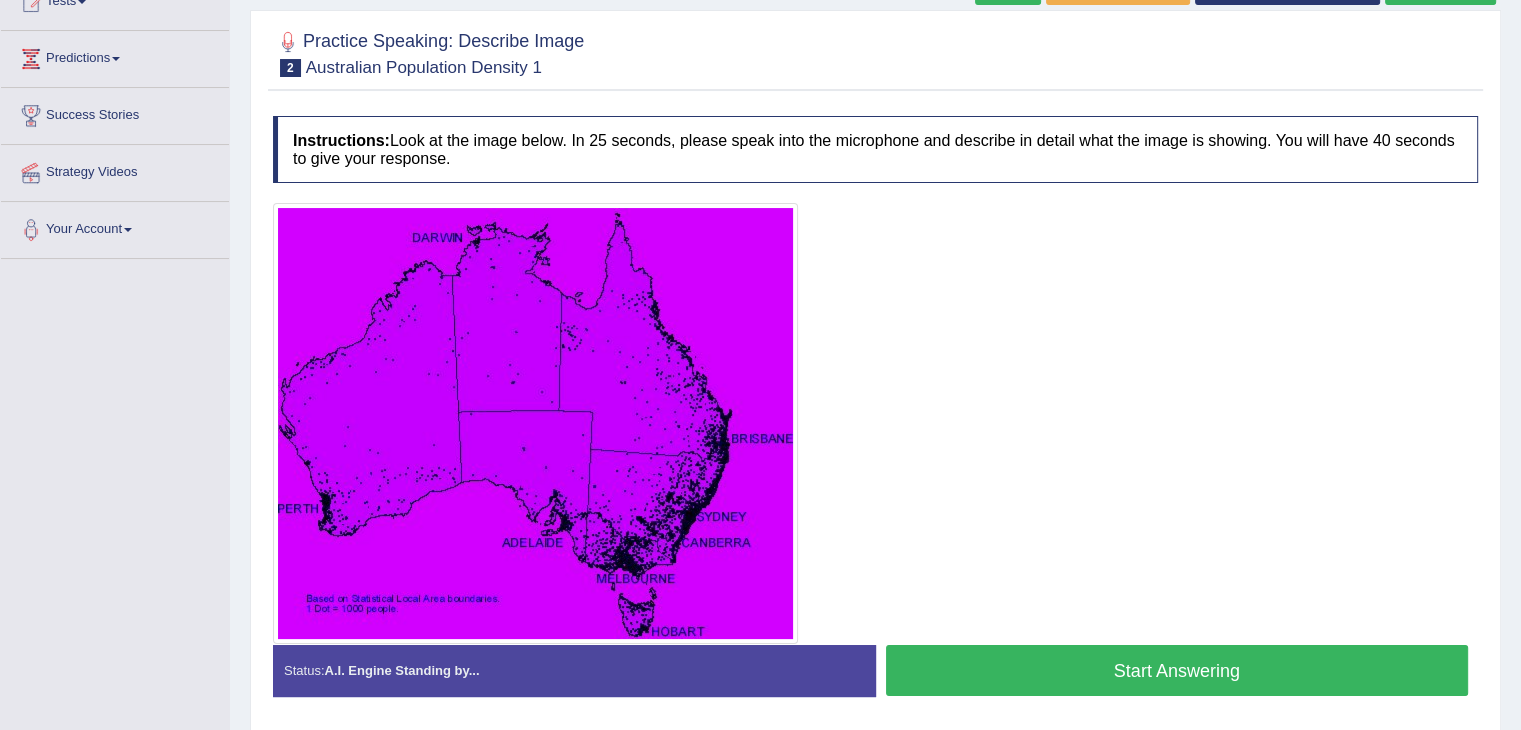 click on "Start Answering" at bounding box center (1177, 670) 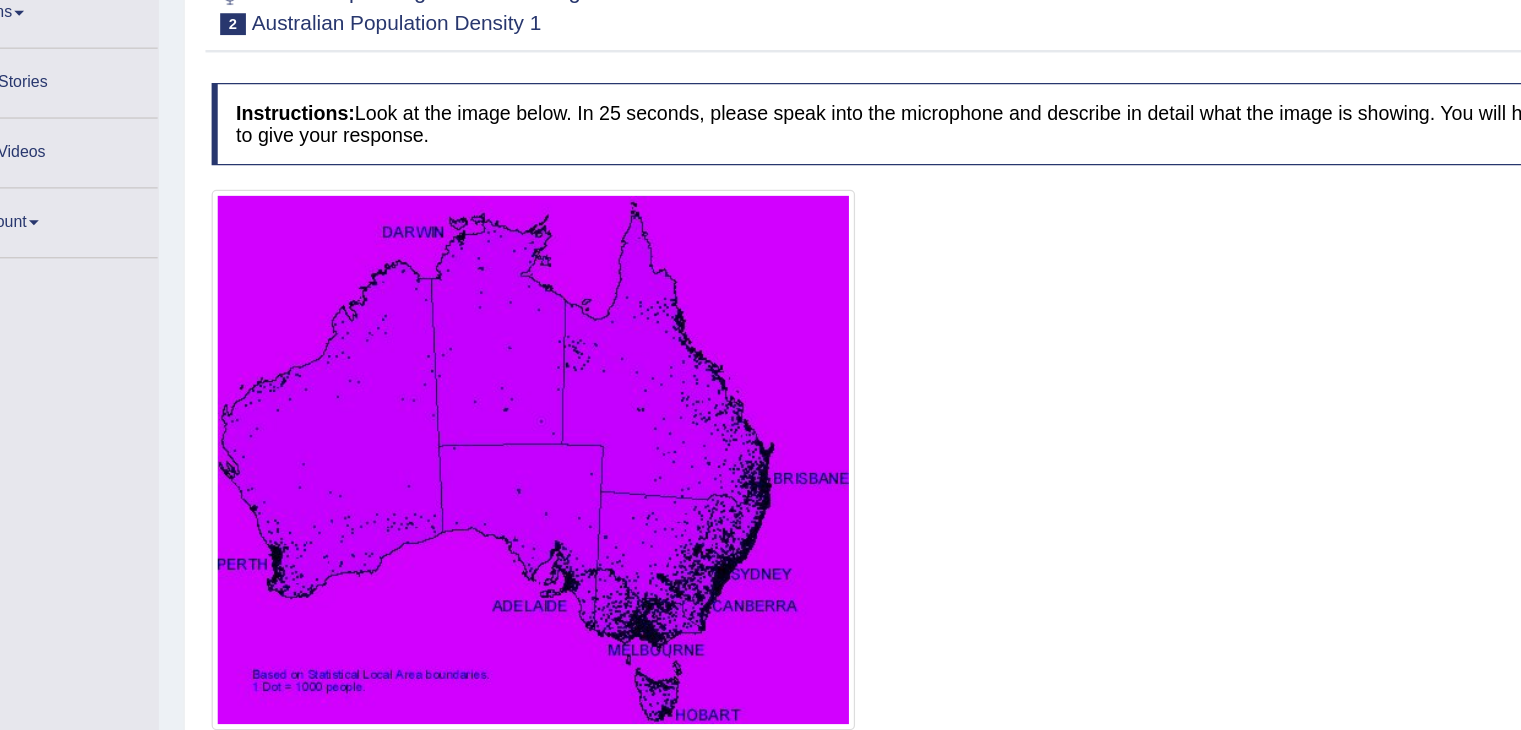 scroll, scrollTop: 239, scrollLeft: 0, axis: vertical 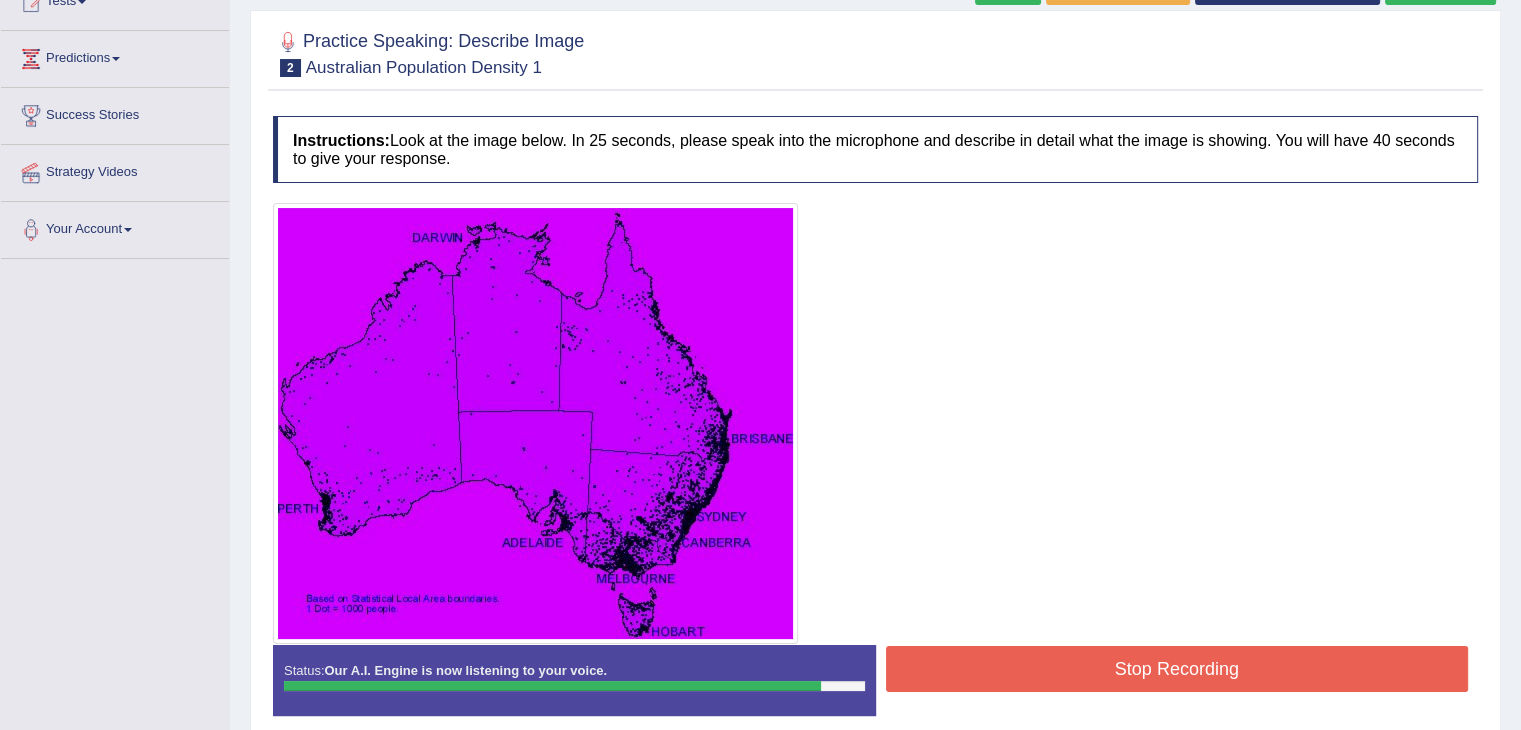 click on "Stop Recording" at bounding box center [1177, 669] 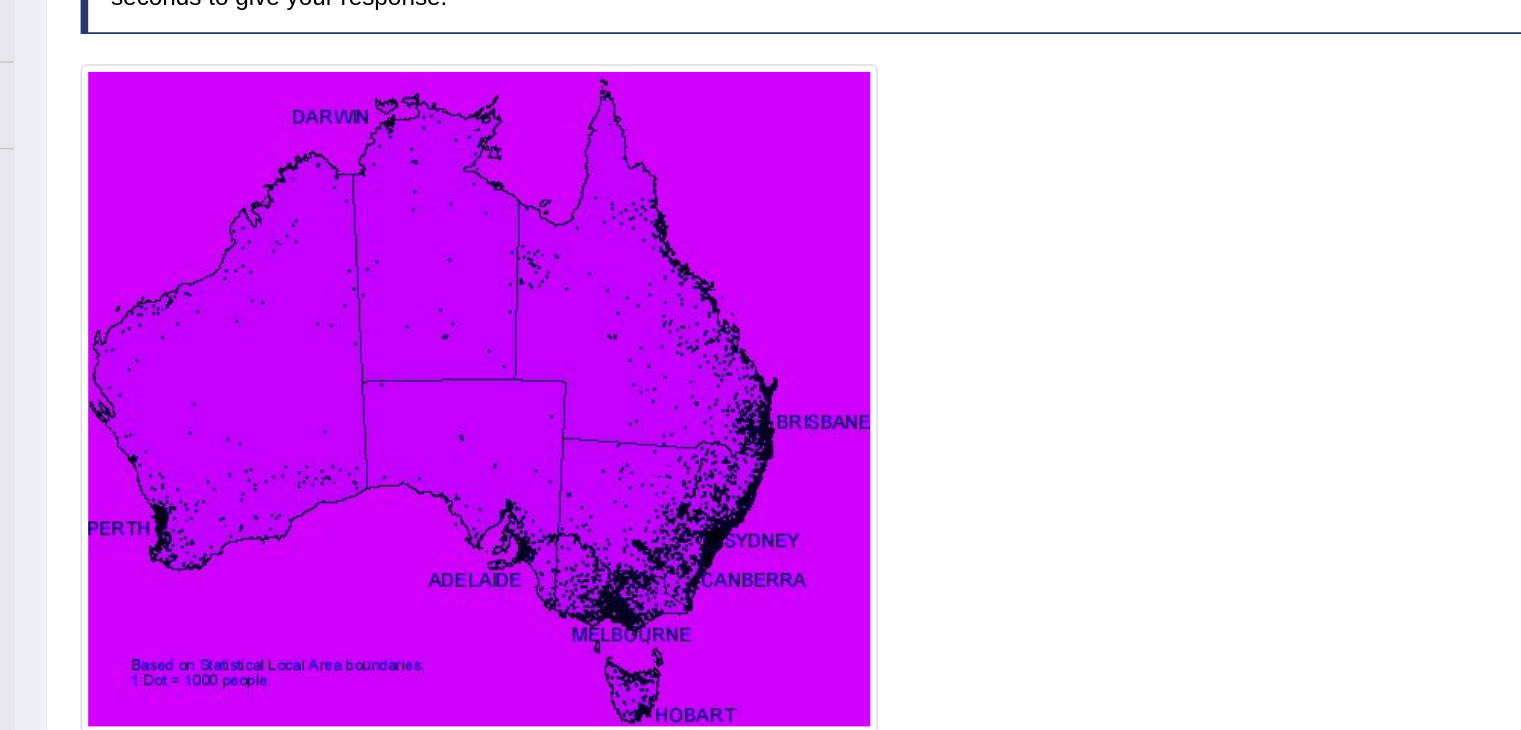scroll, scrollTop: 359, scrollLeft: 0, axis: vertical 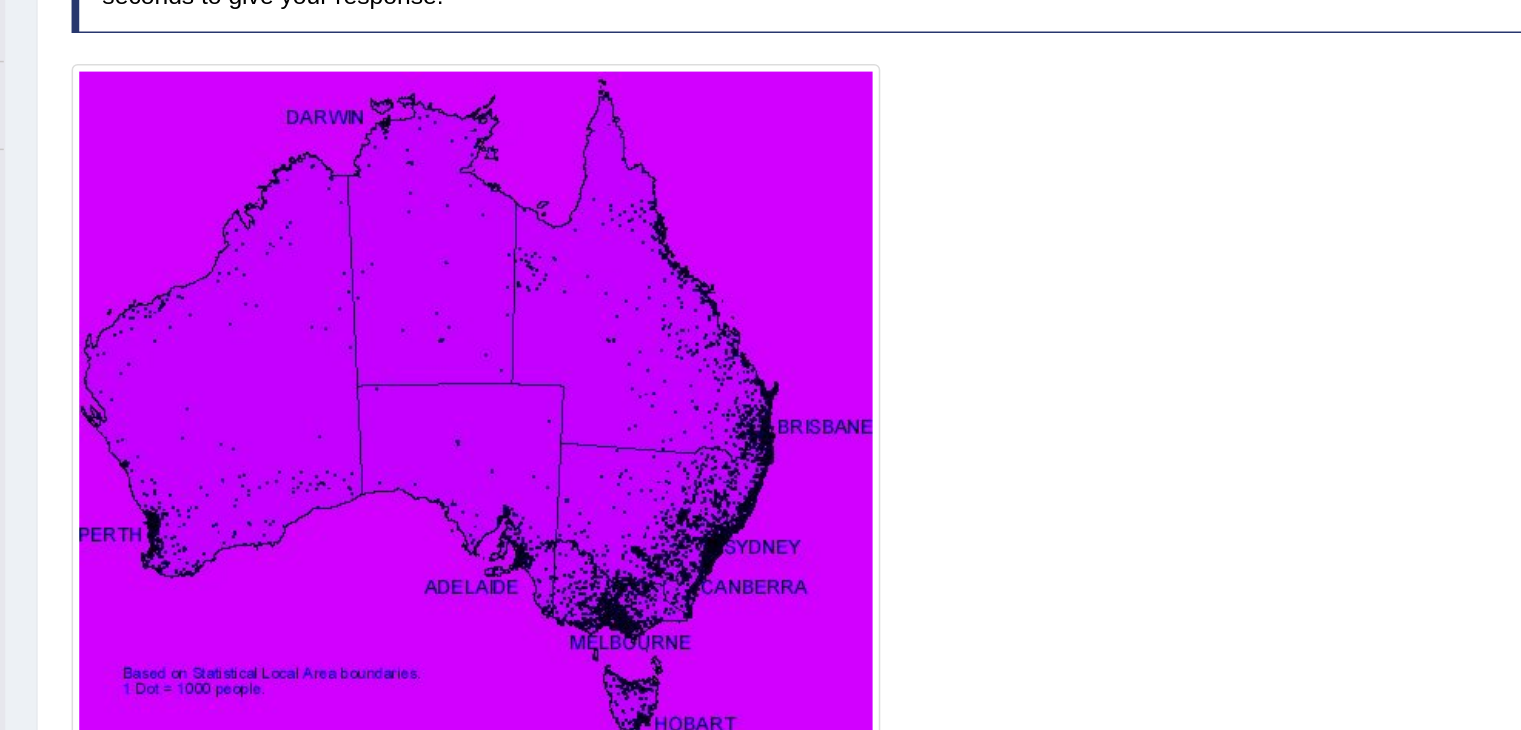 click at bounding box center [535, 303] 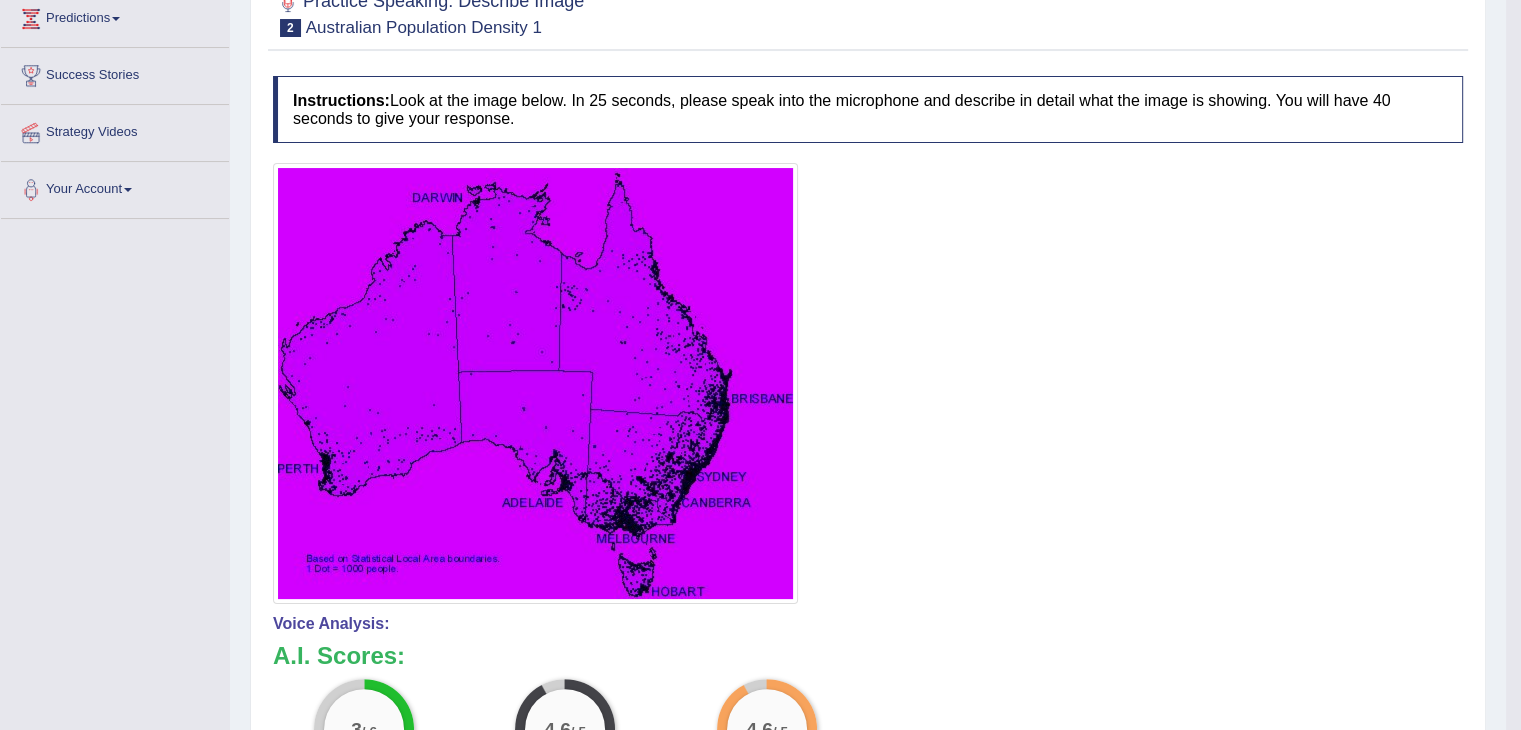 scroll, scrollTop: 239, scrollLeft: 0, axis: vertical 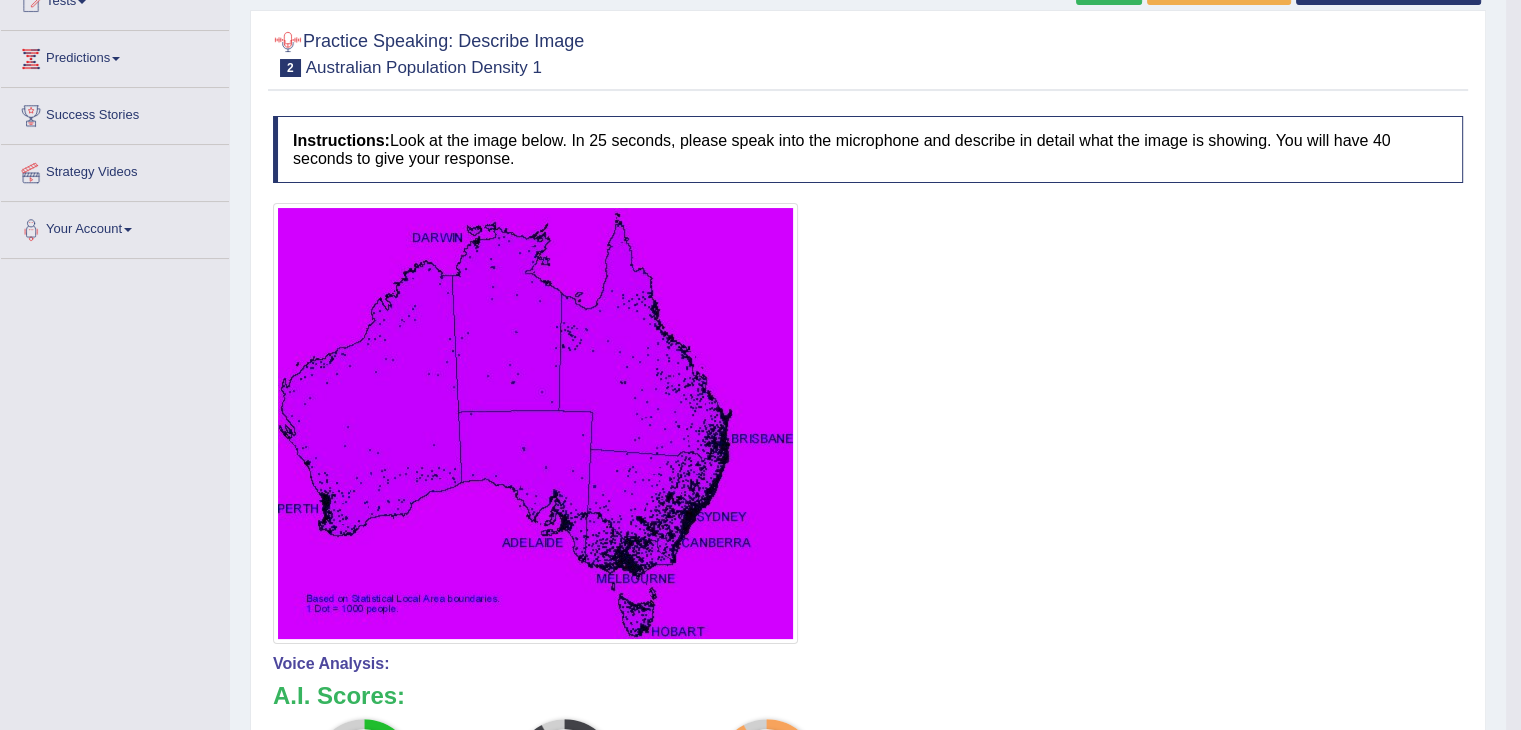 click at bounding box center (868, 423) 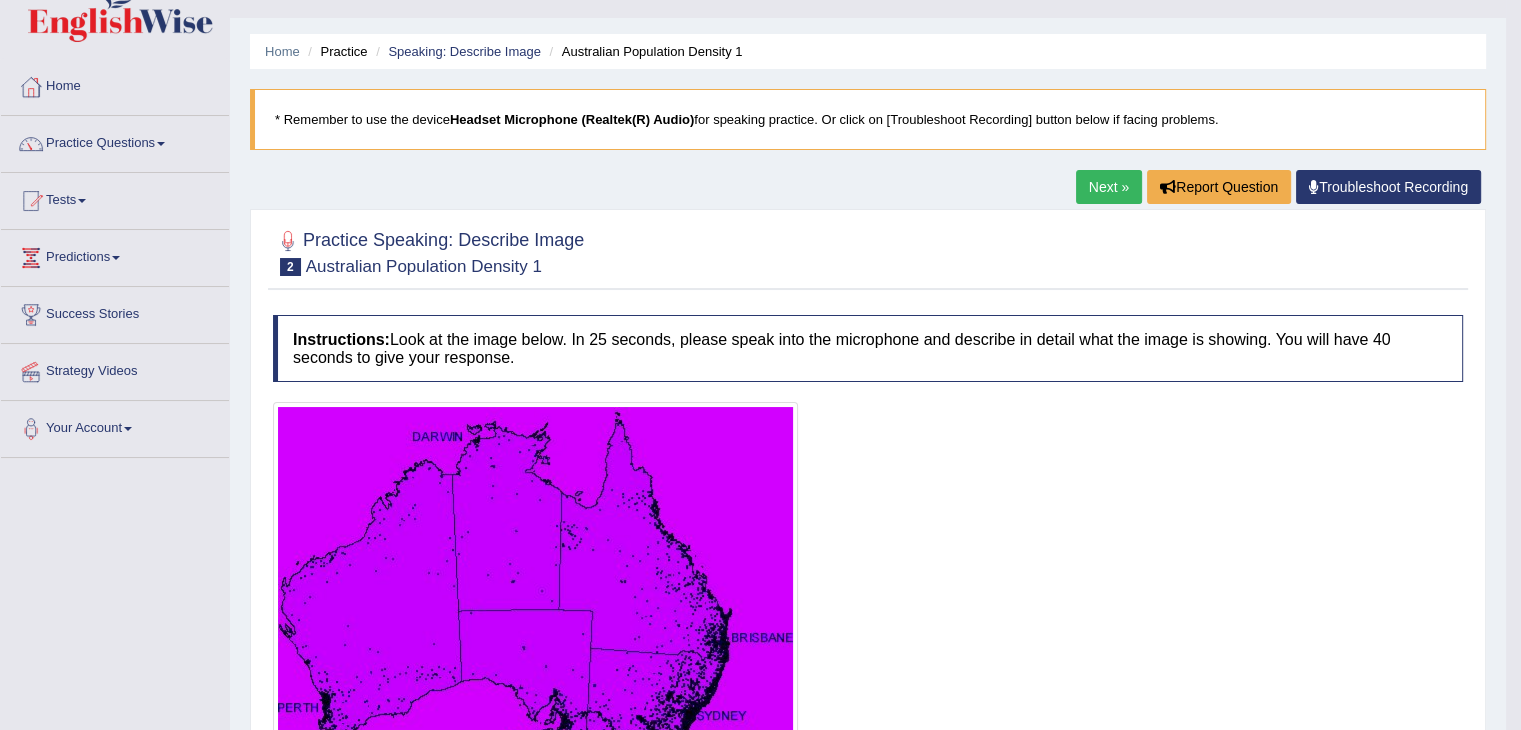 scroll, scrollTop: 39, scrollLeft: 0, axis: vertical 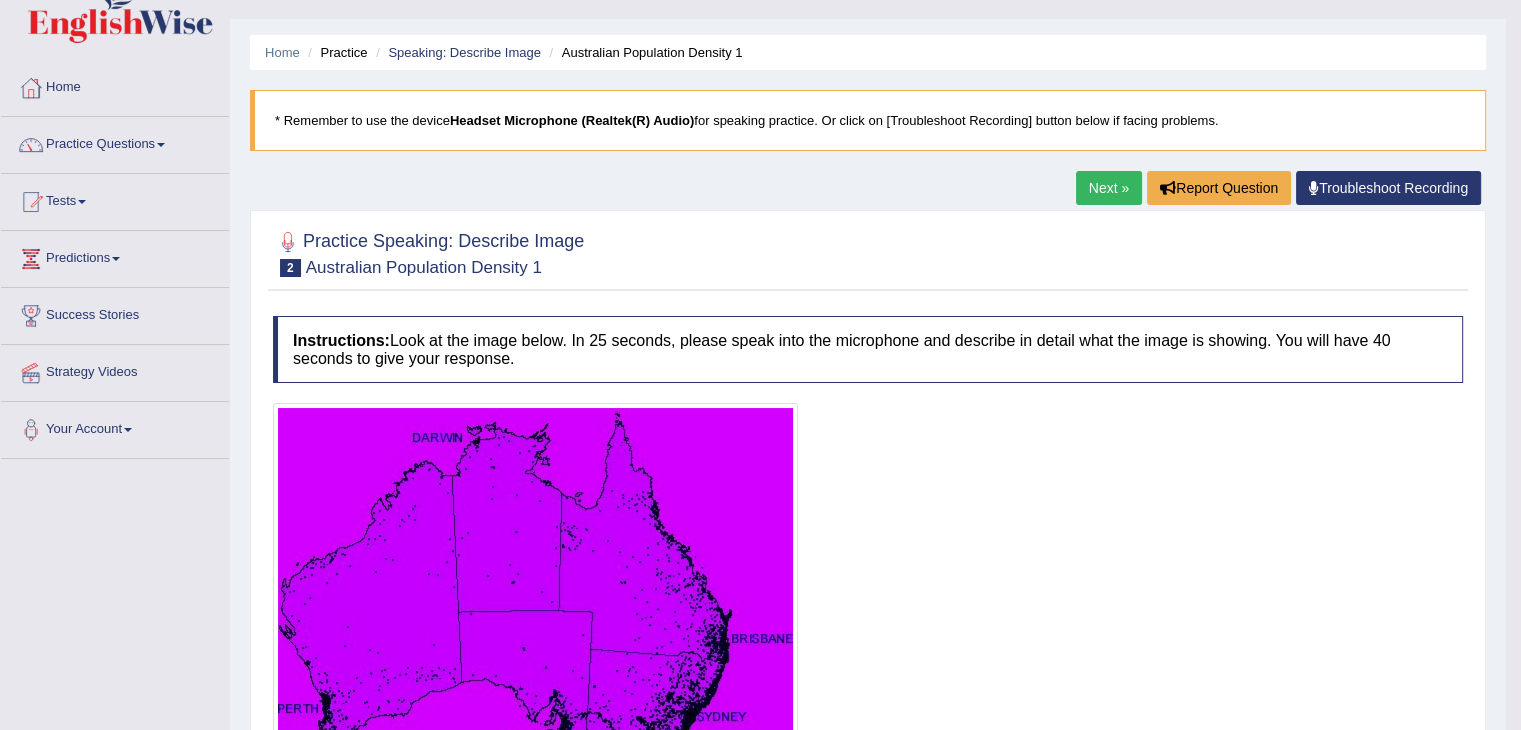 click on "Next »" at bounding box center [1109, 188] 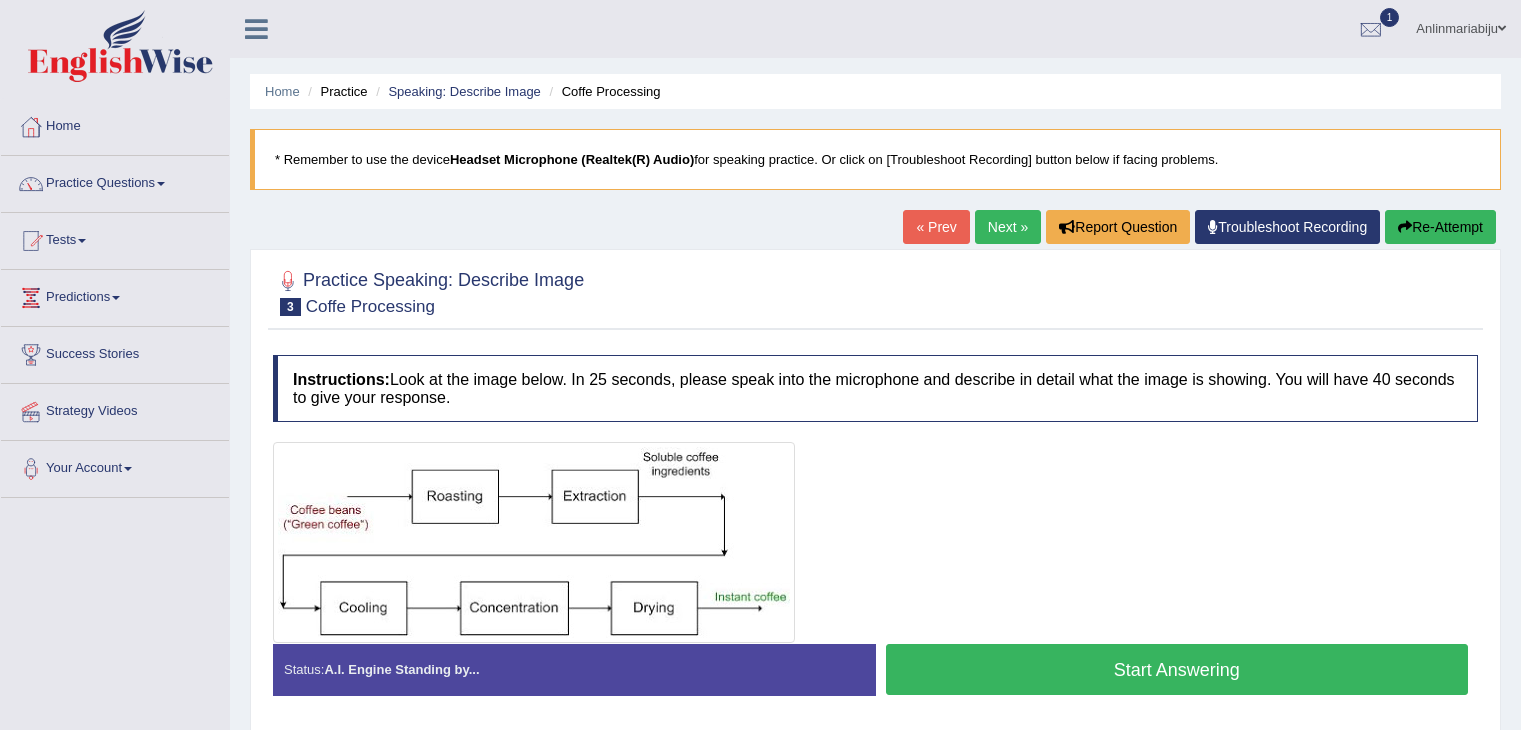 scroll, scrollTop: 0, scrollLeft: 0, axis: both 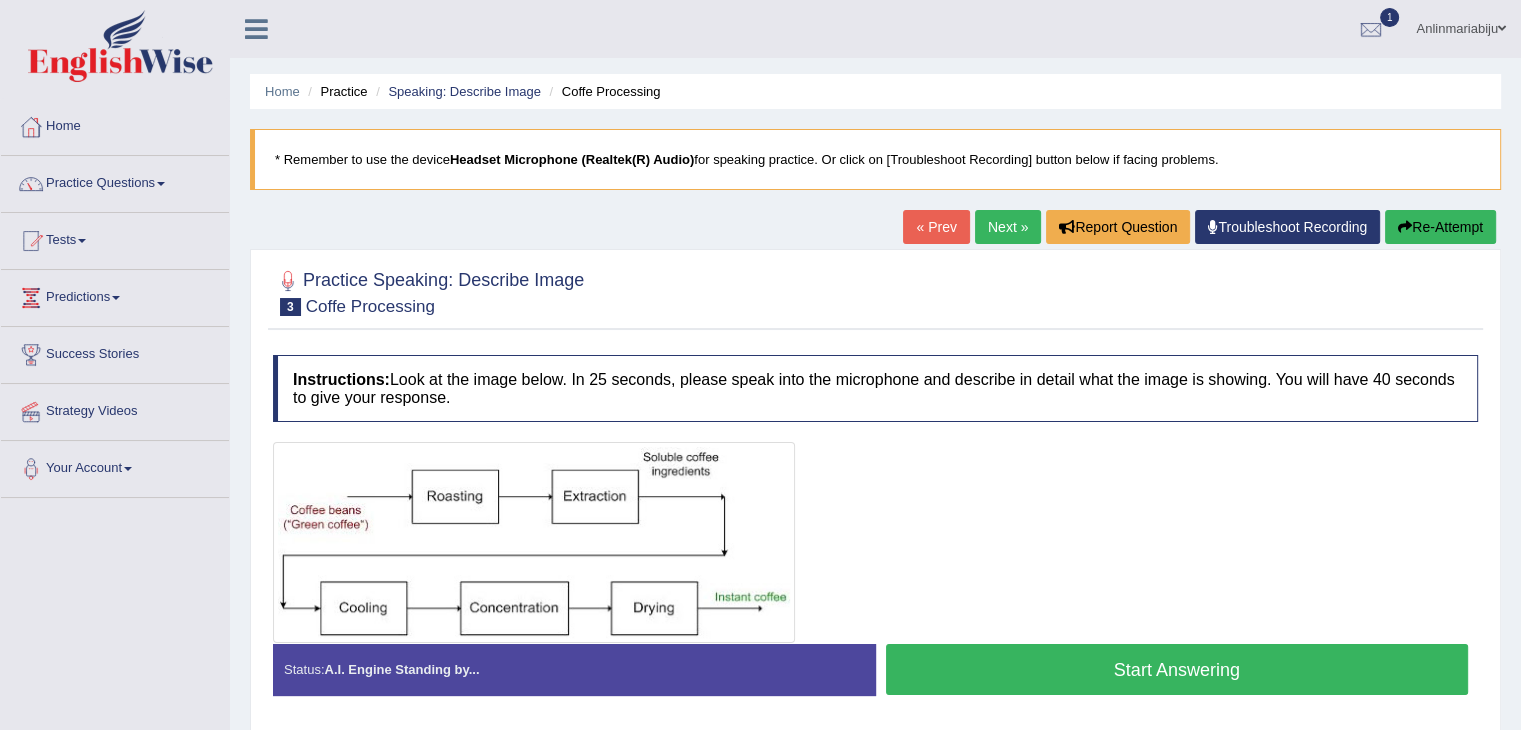 click on "Start Answering" at bounding box center (1177, 669) 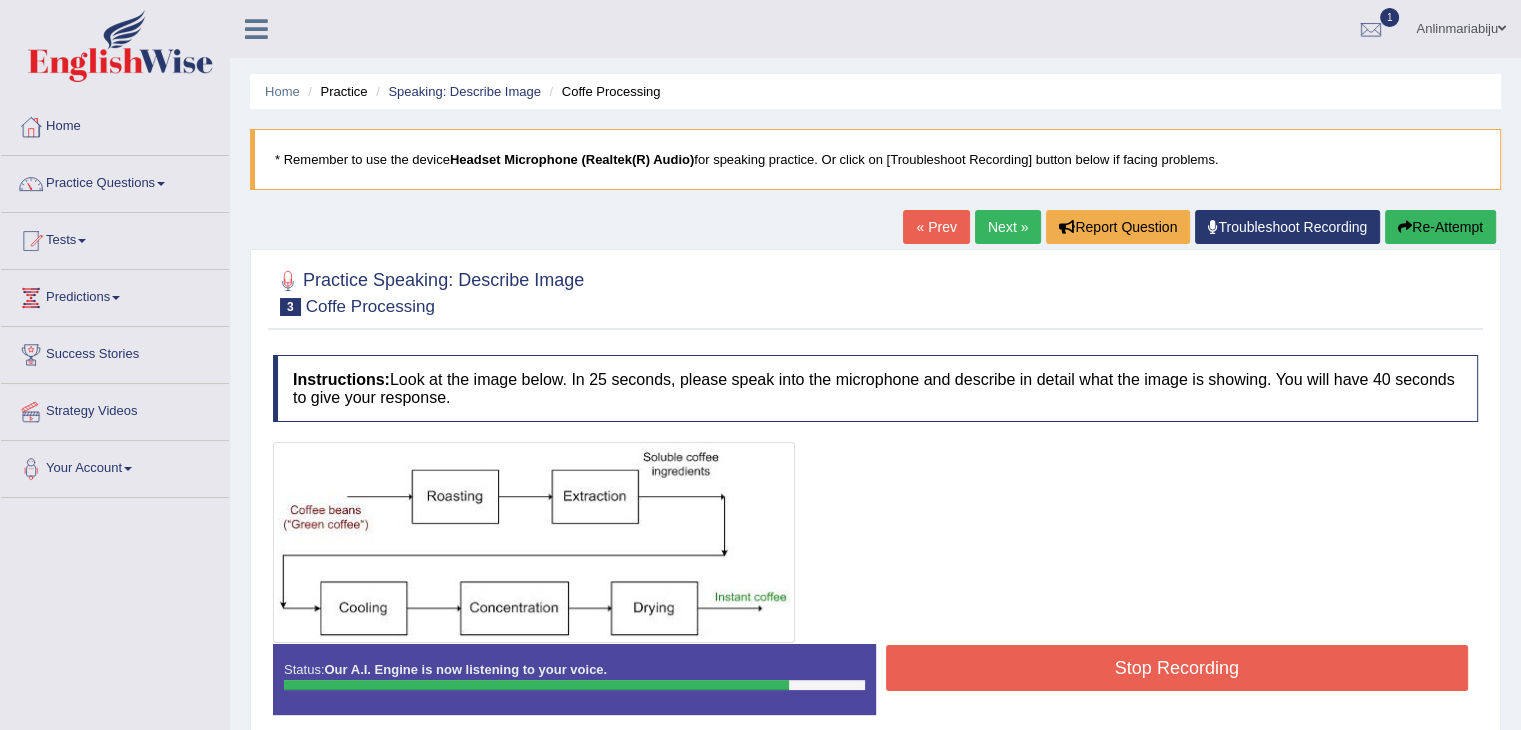 click on "Stop Recording" at bounding box center (1177, 668) 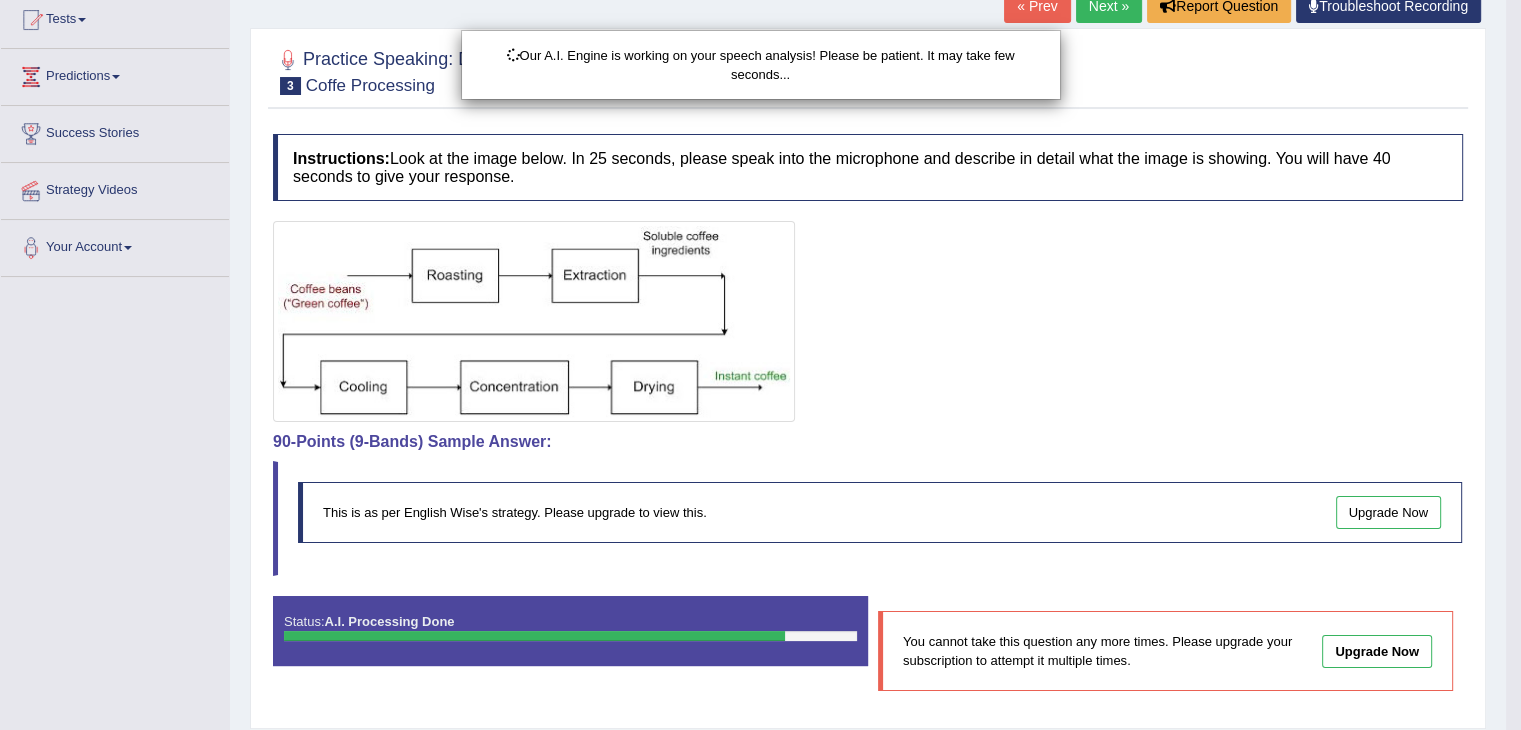 scroll, scrollTop: 320, scrollLeft: 0, axis: vertical 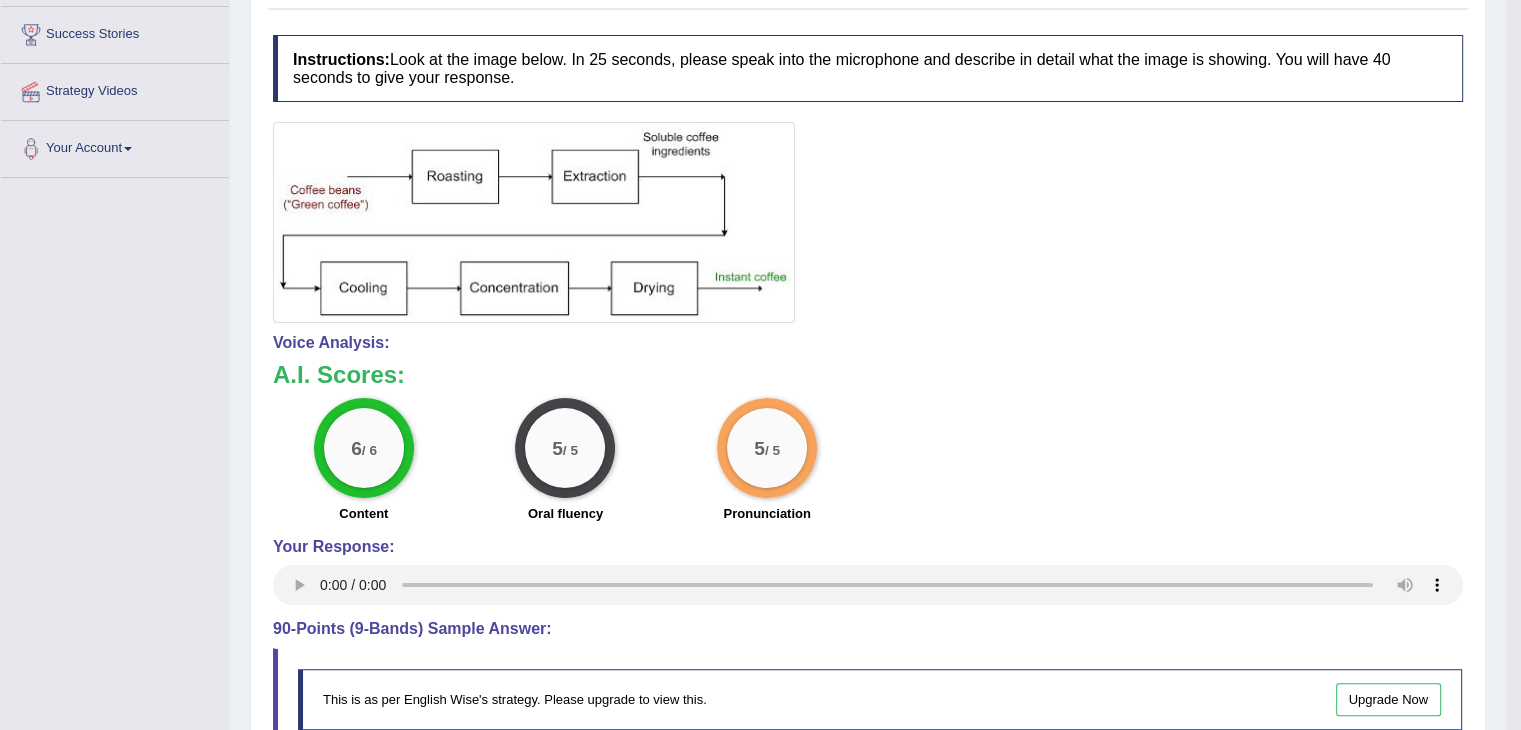 click at bounding box center [868, 222] 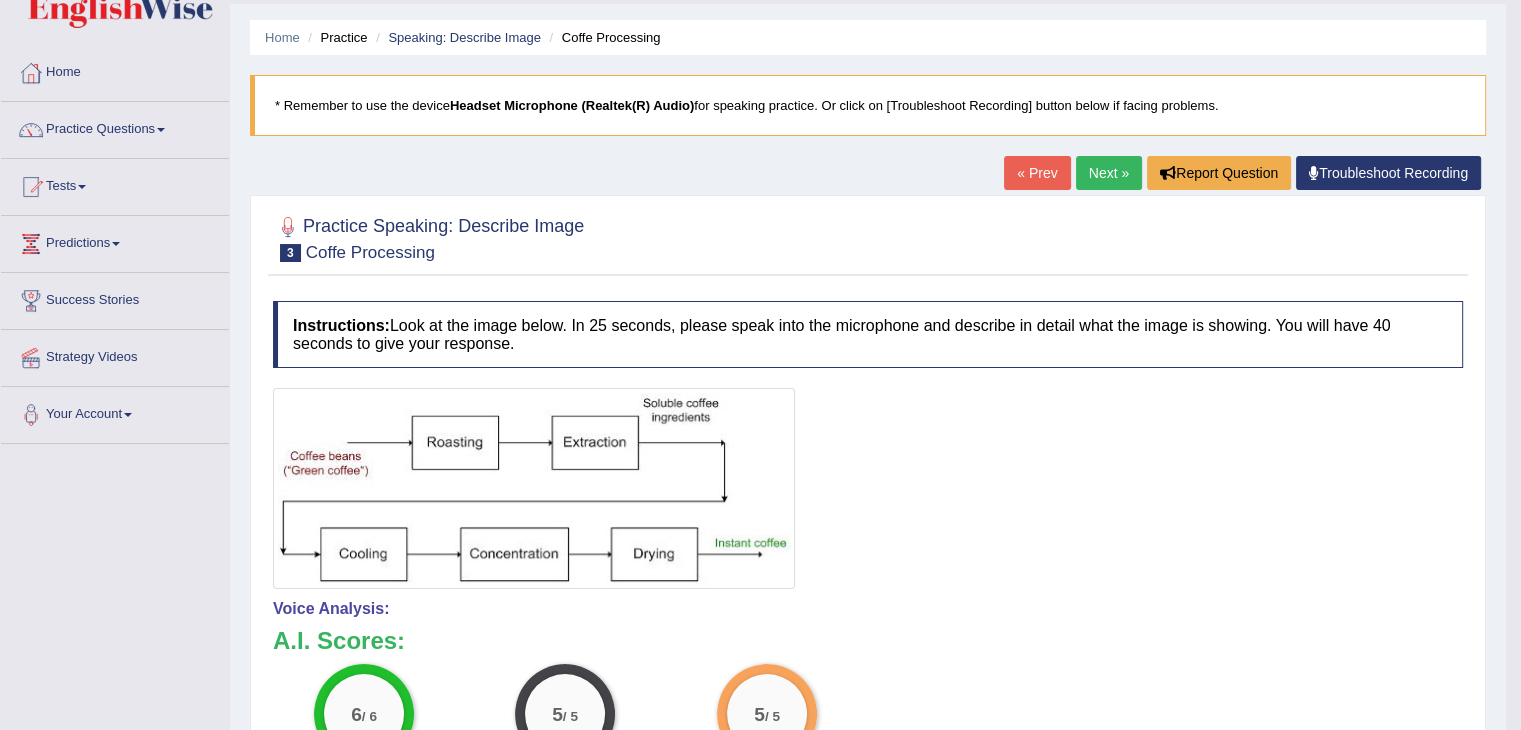 scroll, scrollTop: 0, scrollLeft: 0, axis: both 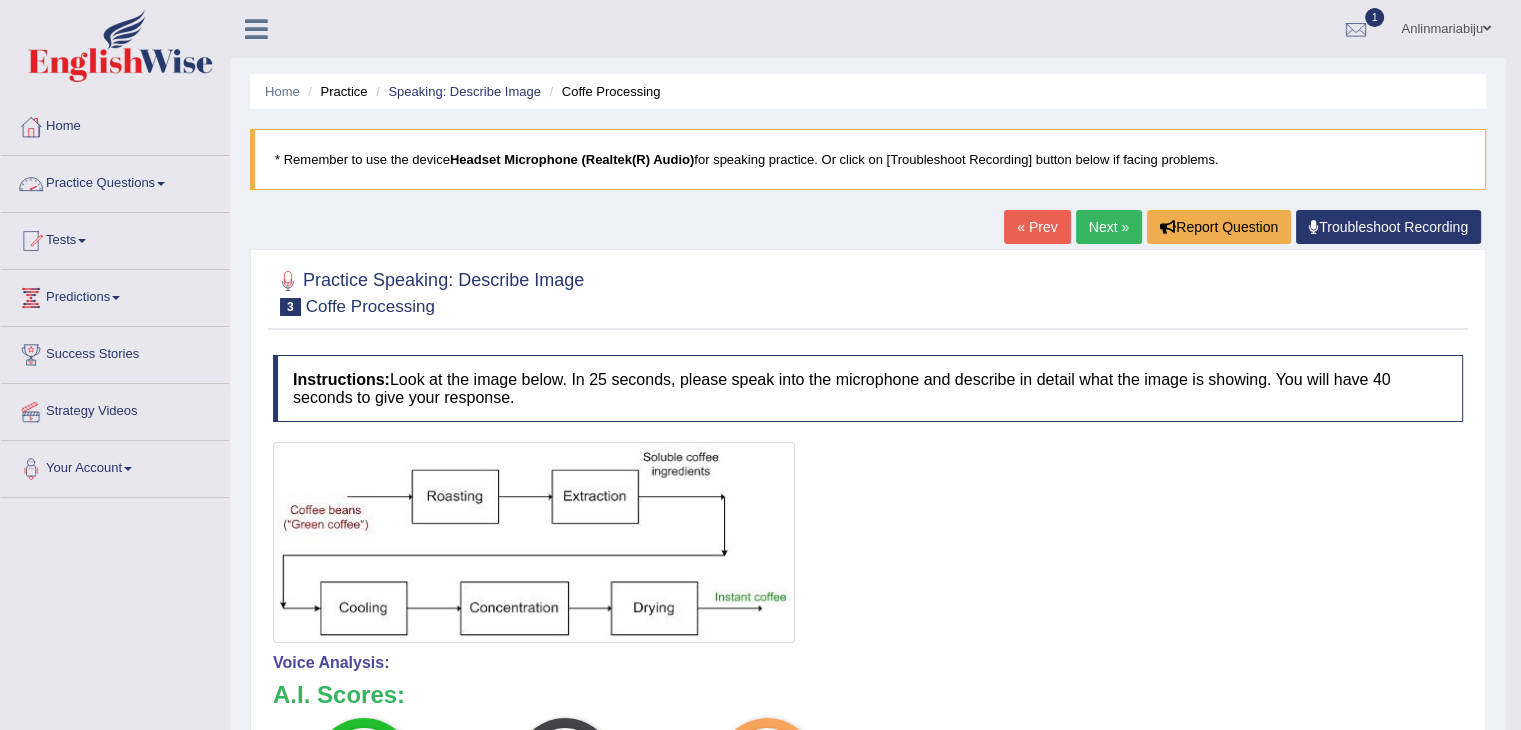 click on "Practice Questions" at bounding box center [115, 181] 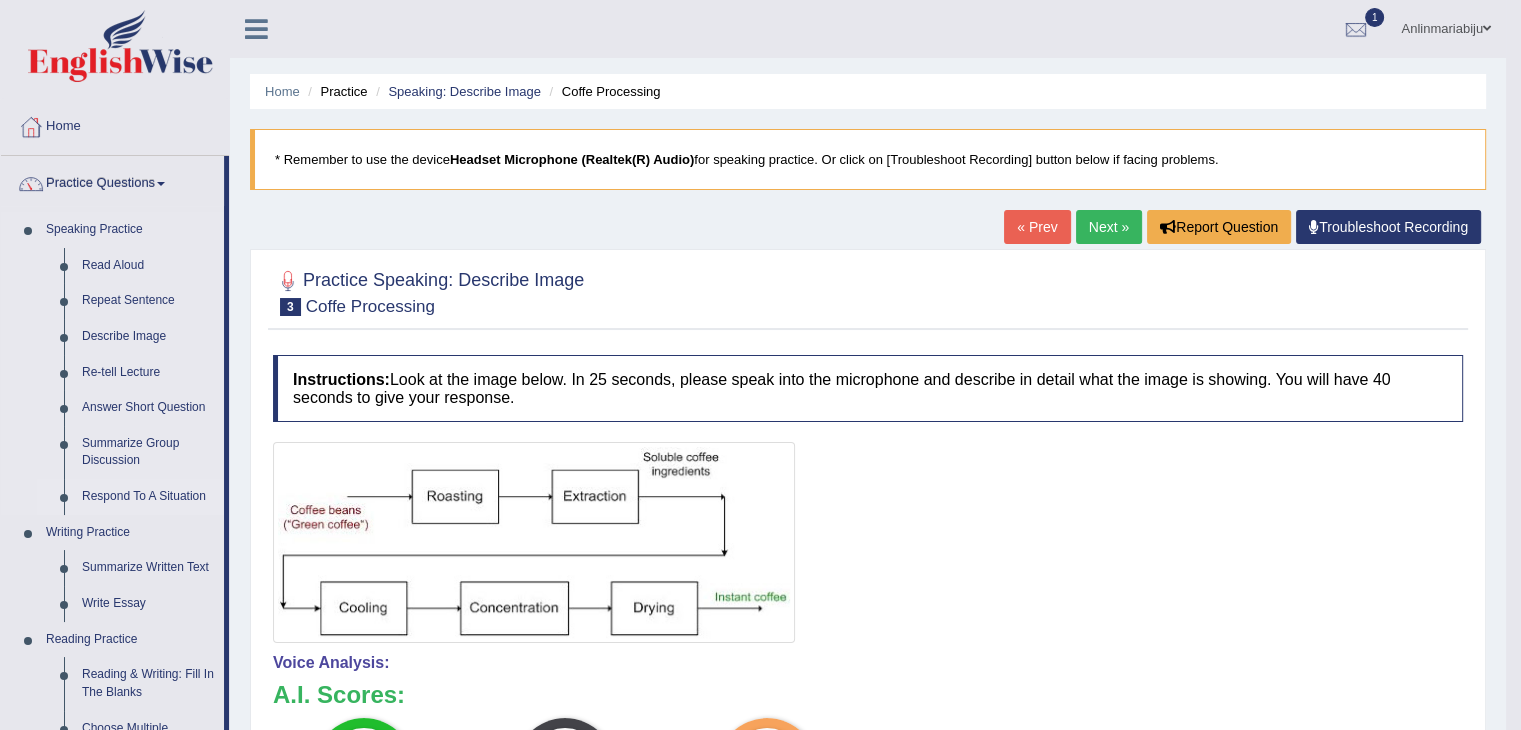click on "Respond To A Situation" at bounding box center (148, 497) 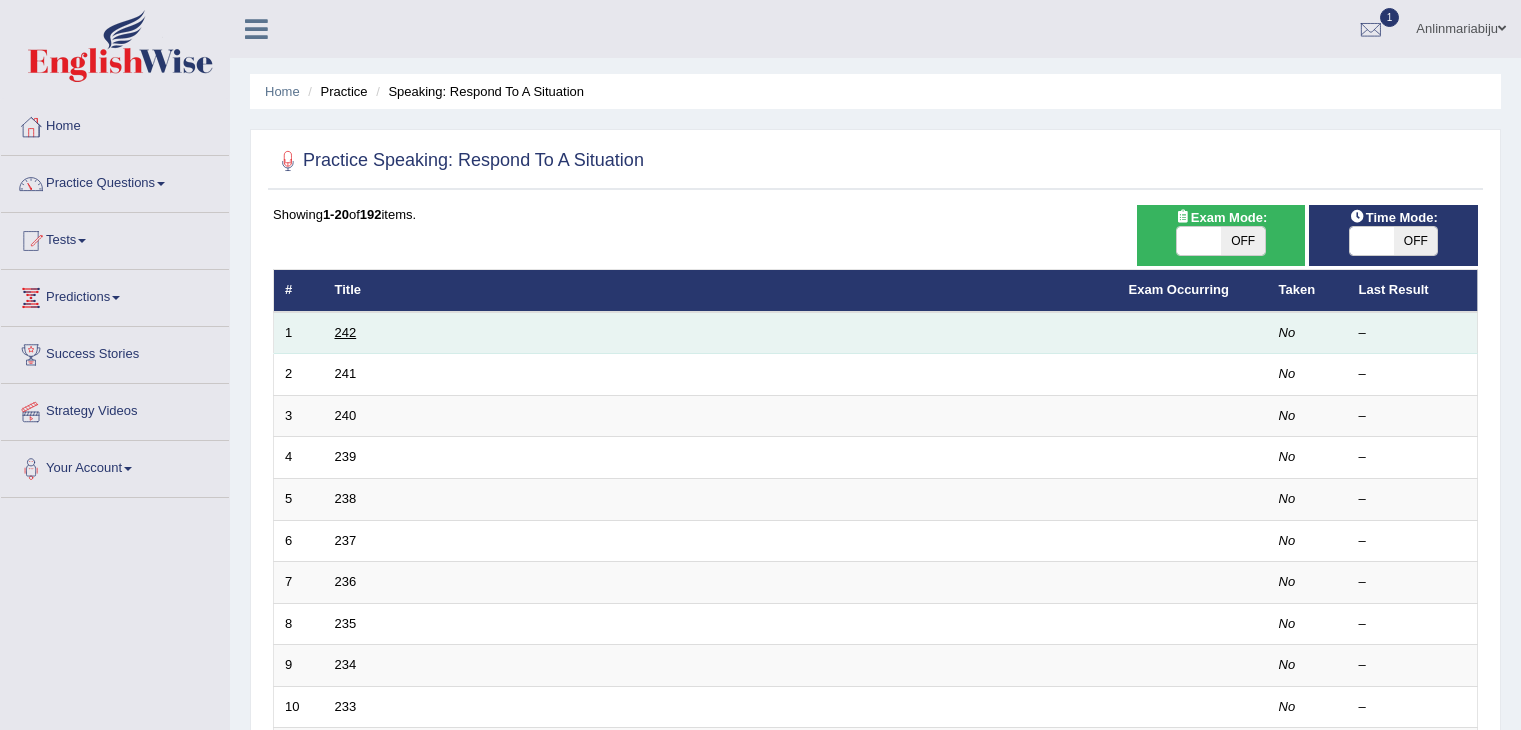 scroll, scrollTop: 0, scrollLeft: 0, axis: both 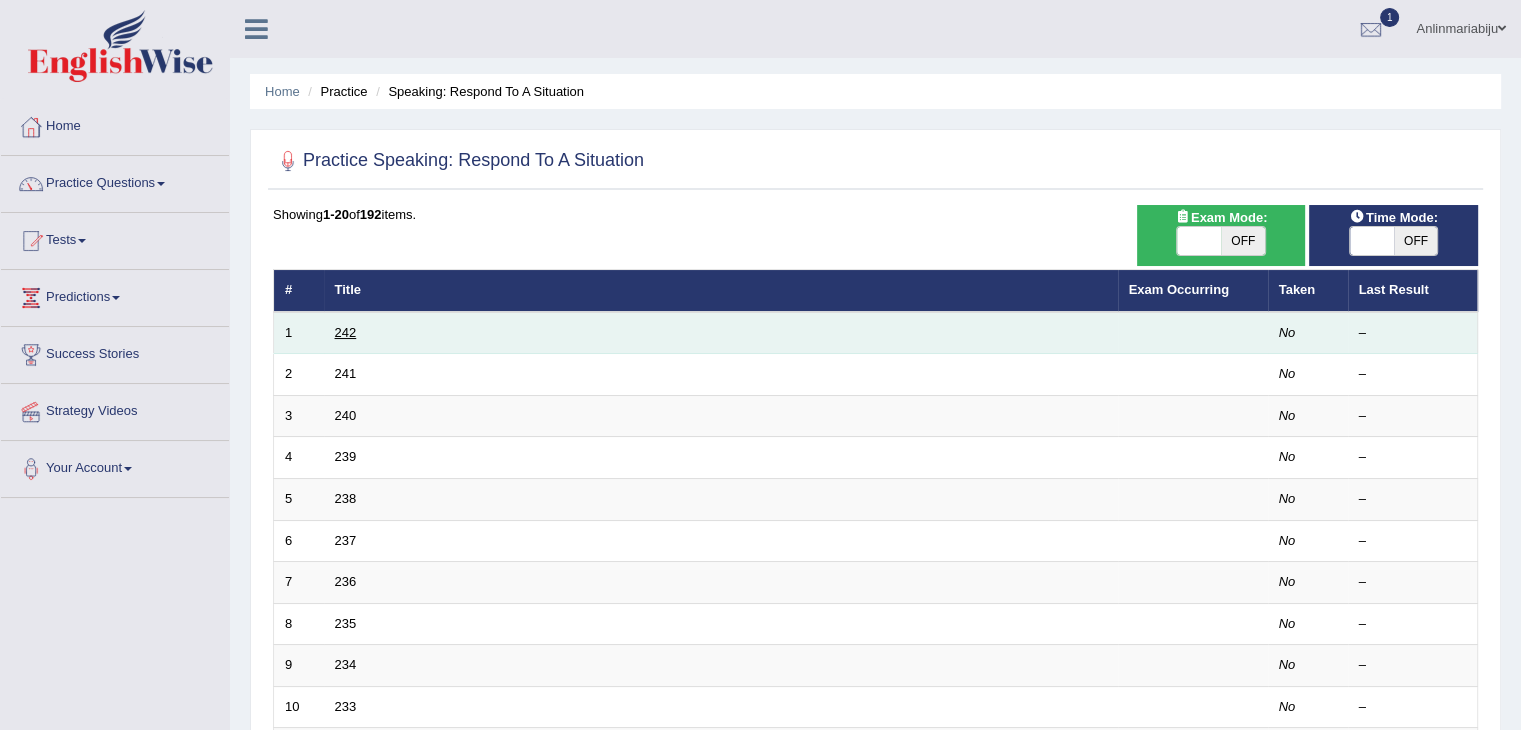 click on "242" at bounding box center (346, 332) 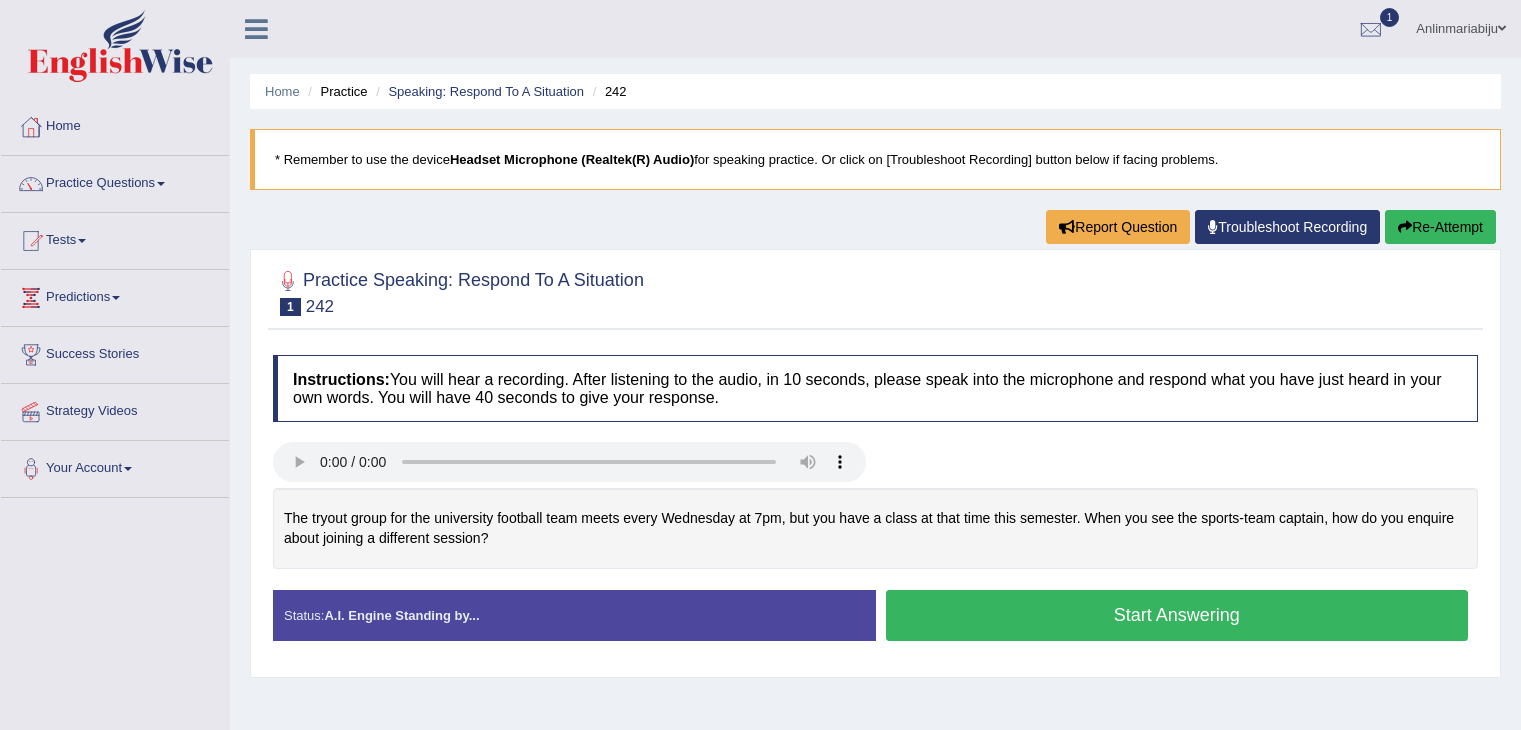 scroll, scrollTop: 0, scrollLeft: 0, axis: both 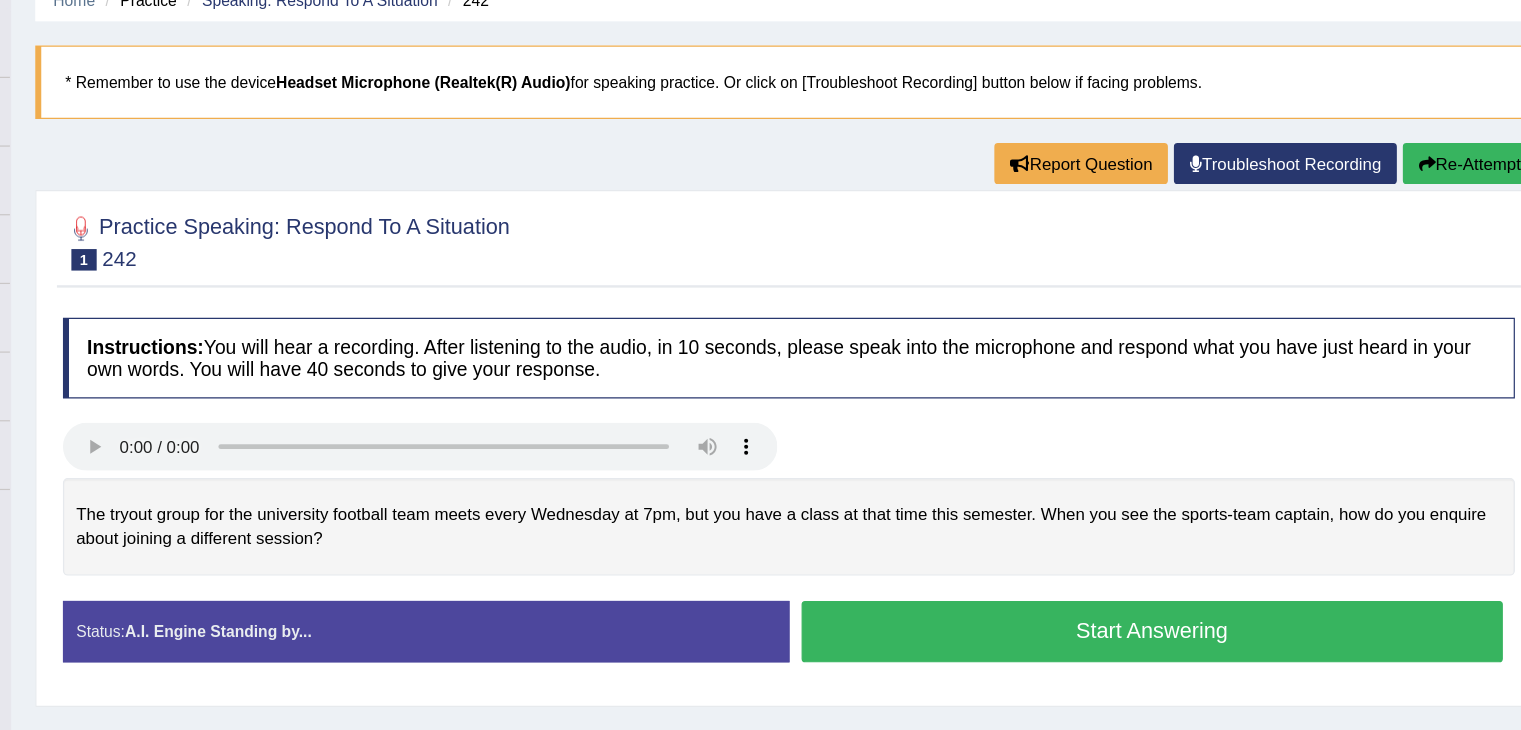 click on "Start Answering" at bounding box center [1177, 615] 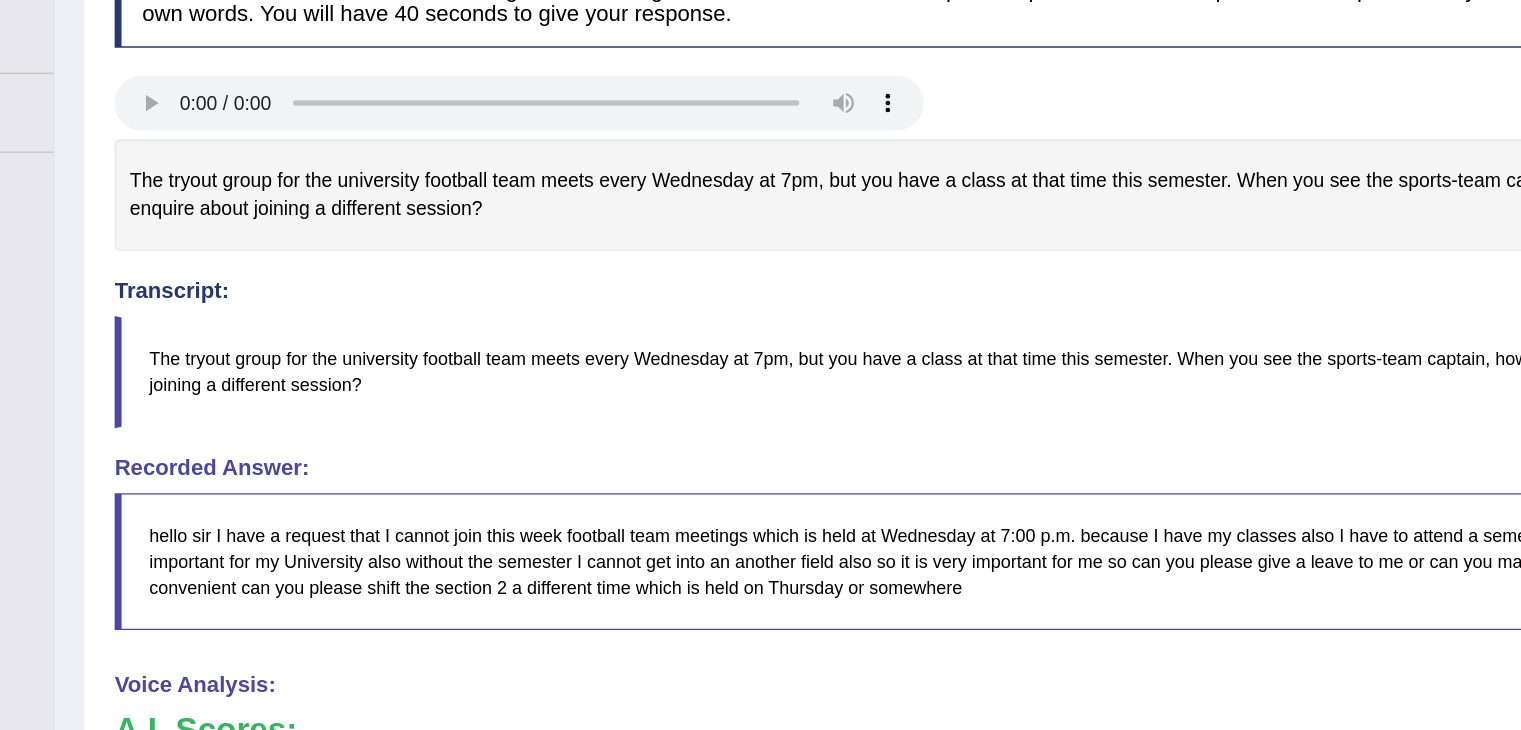 scroll, scrollTop: 320, scrollLeft: 0, axis: vertical 